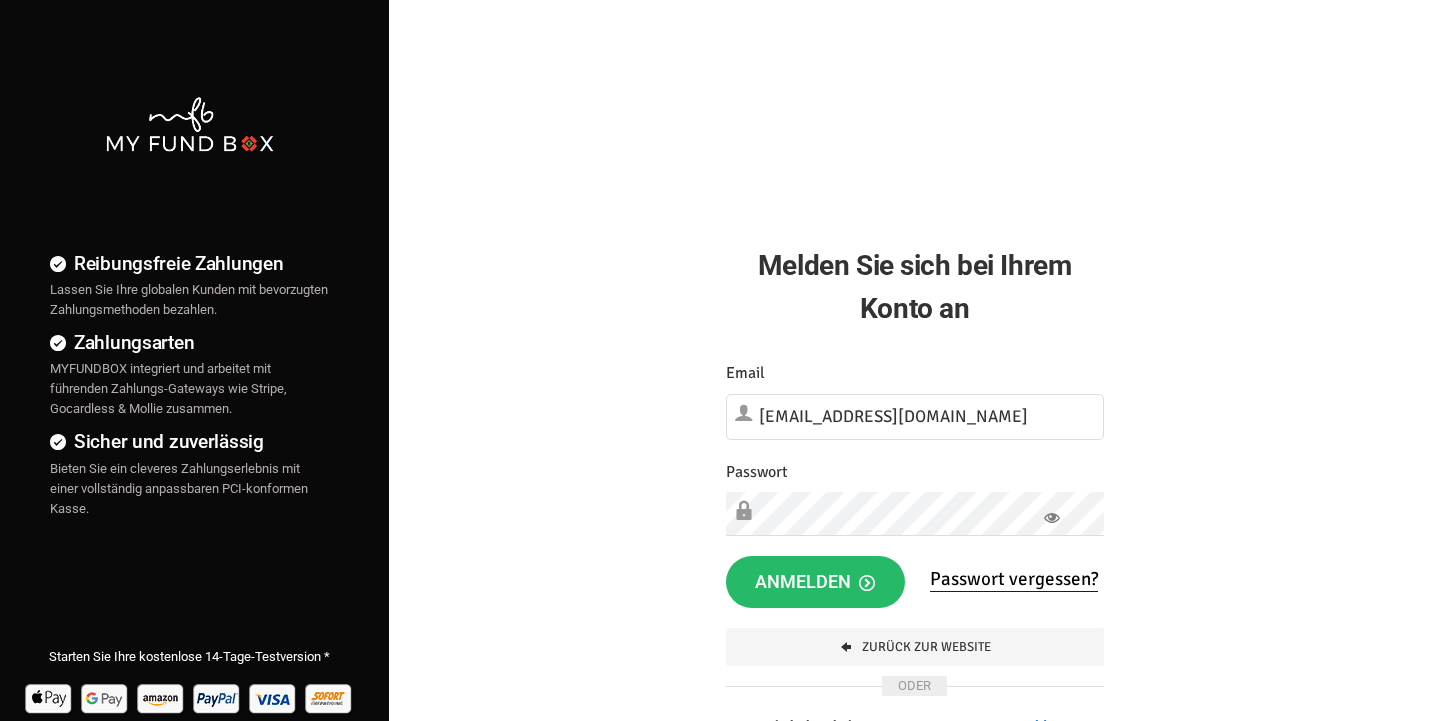 scroll, scrollTop: 0, scrollLeft: 0, axis: both 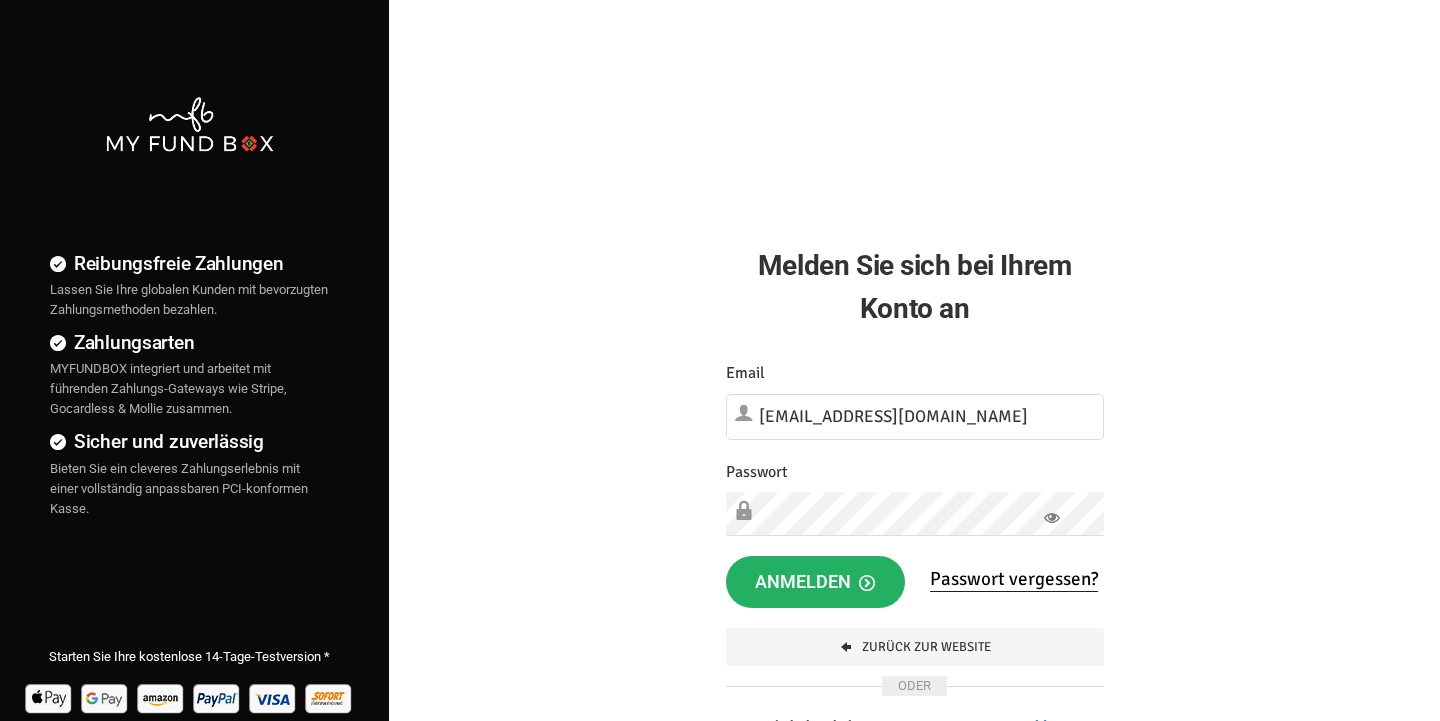 click on "Anmelden" at bounding box center [815, 582] 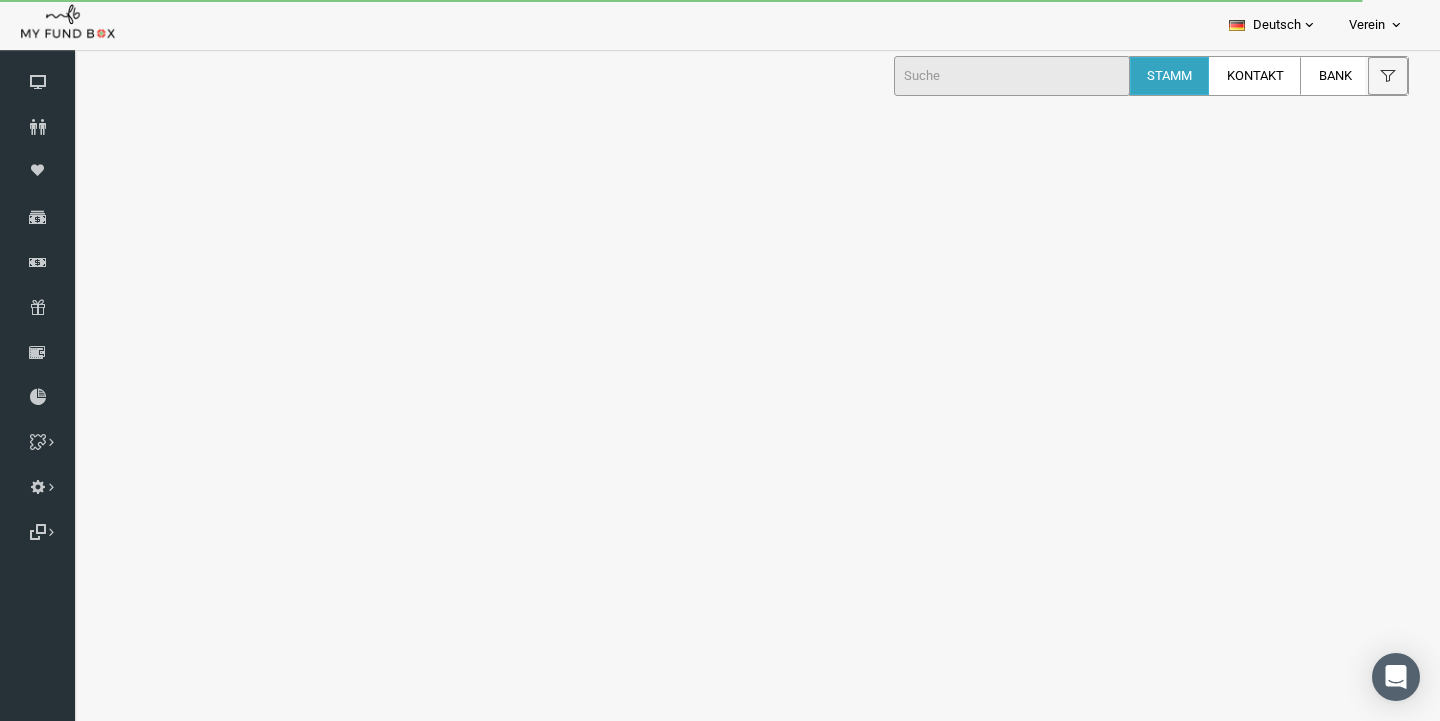 scroll, scrollTop: 0, scrollLeft: 0, axis: both 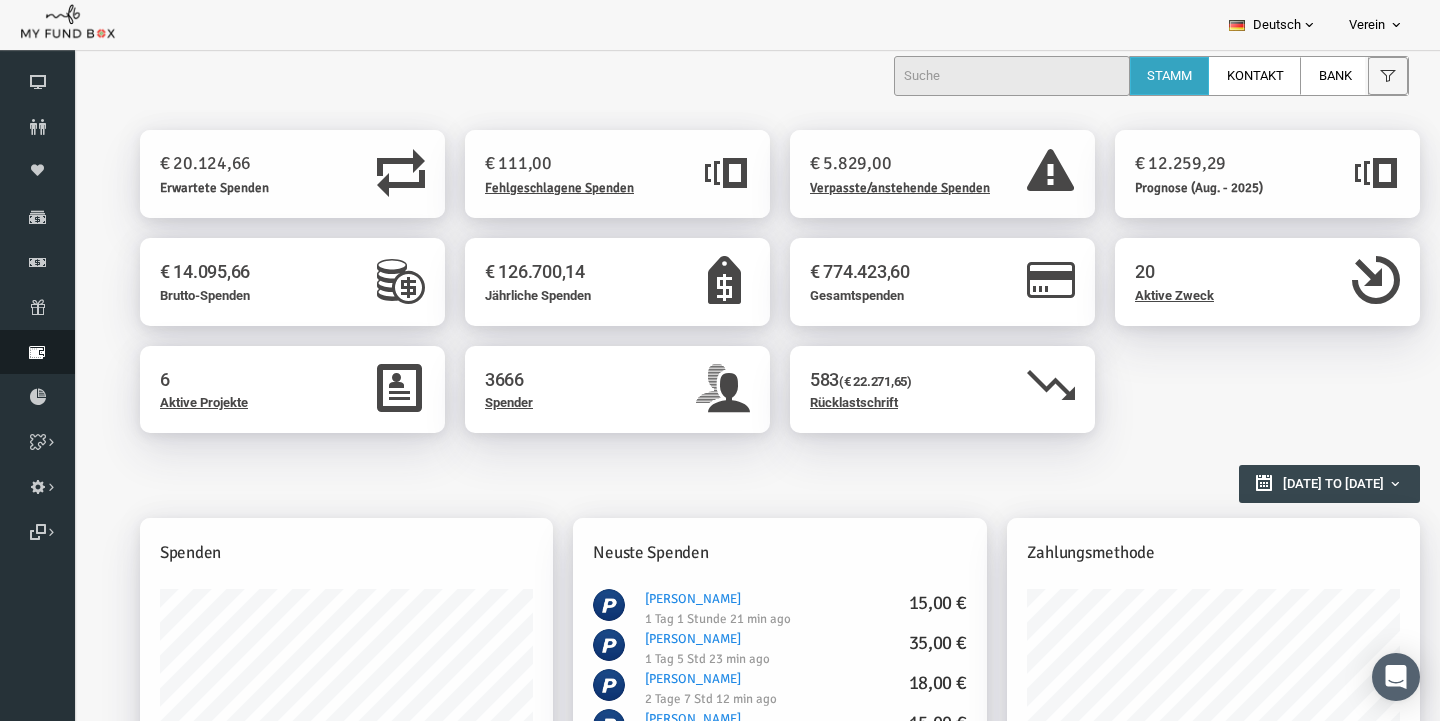 click at bounding box center [37, 352] 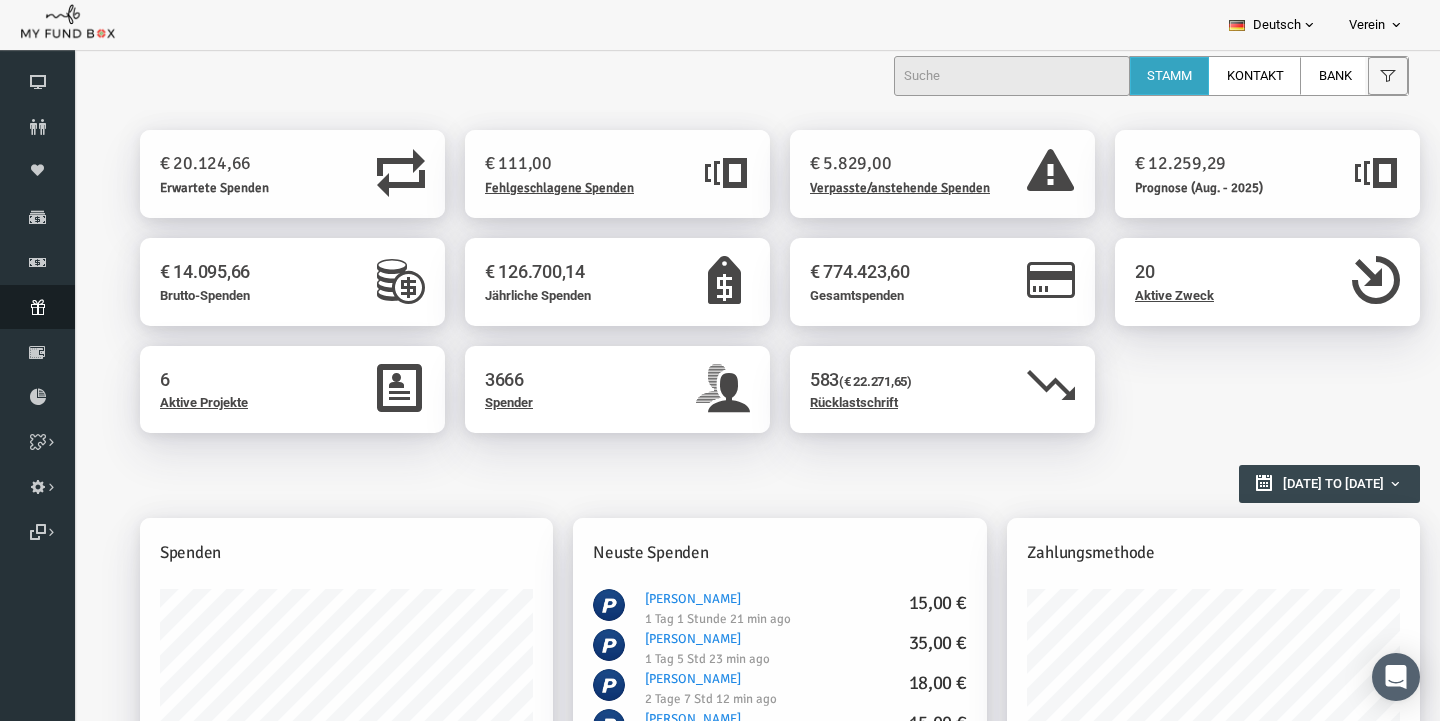 click on "Abonnement" at bounding box center (37, 307) 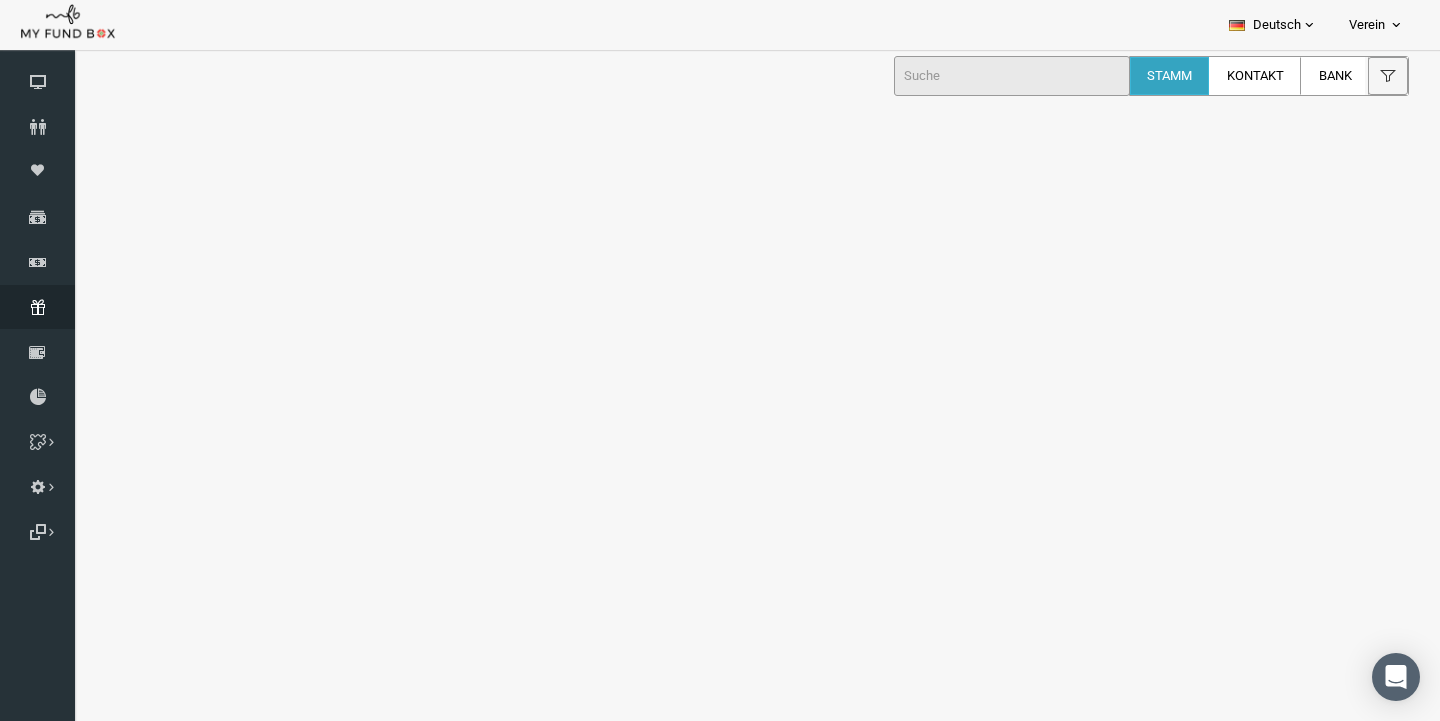 select on "100" 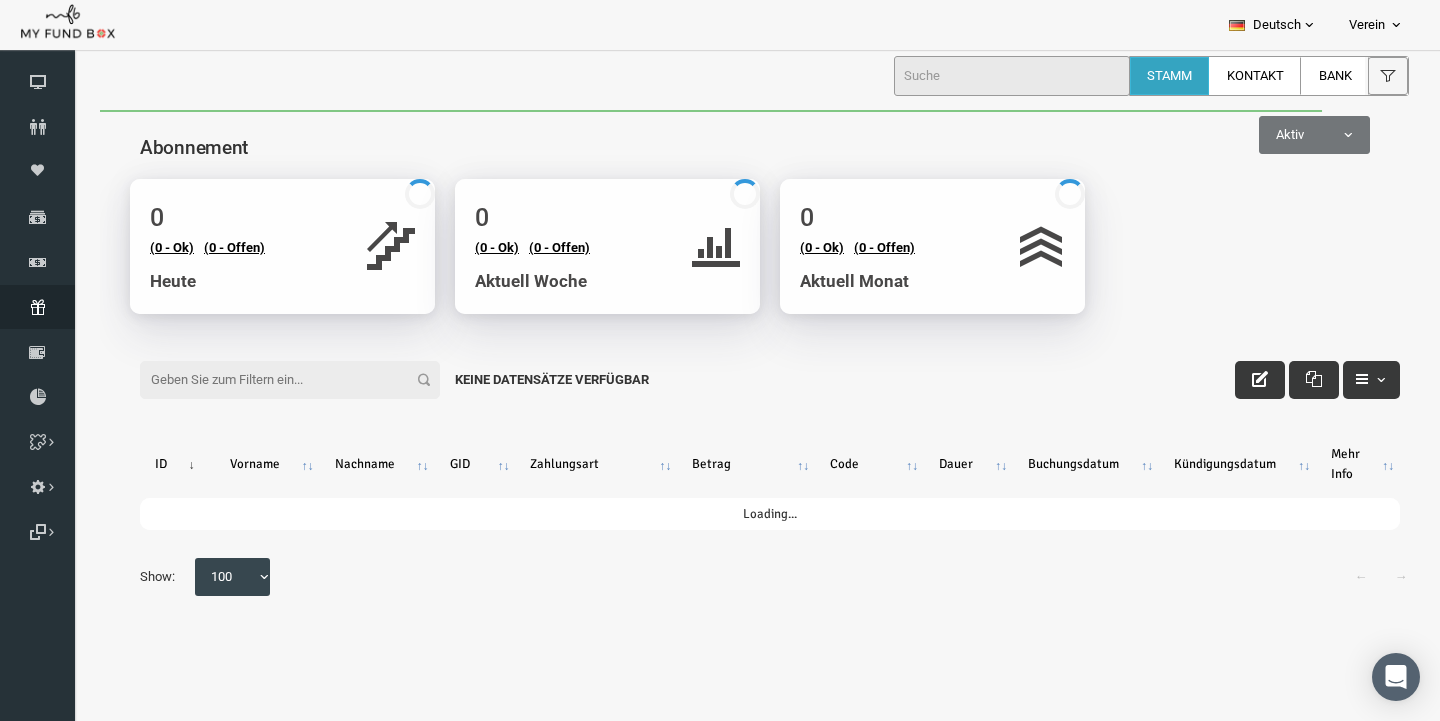 scroll, scrollTop: 0, scrollLeft: 0, axis: both 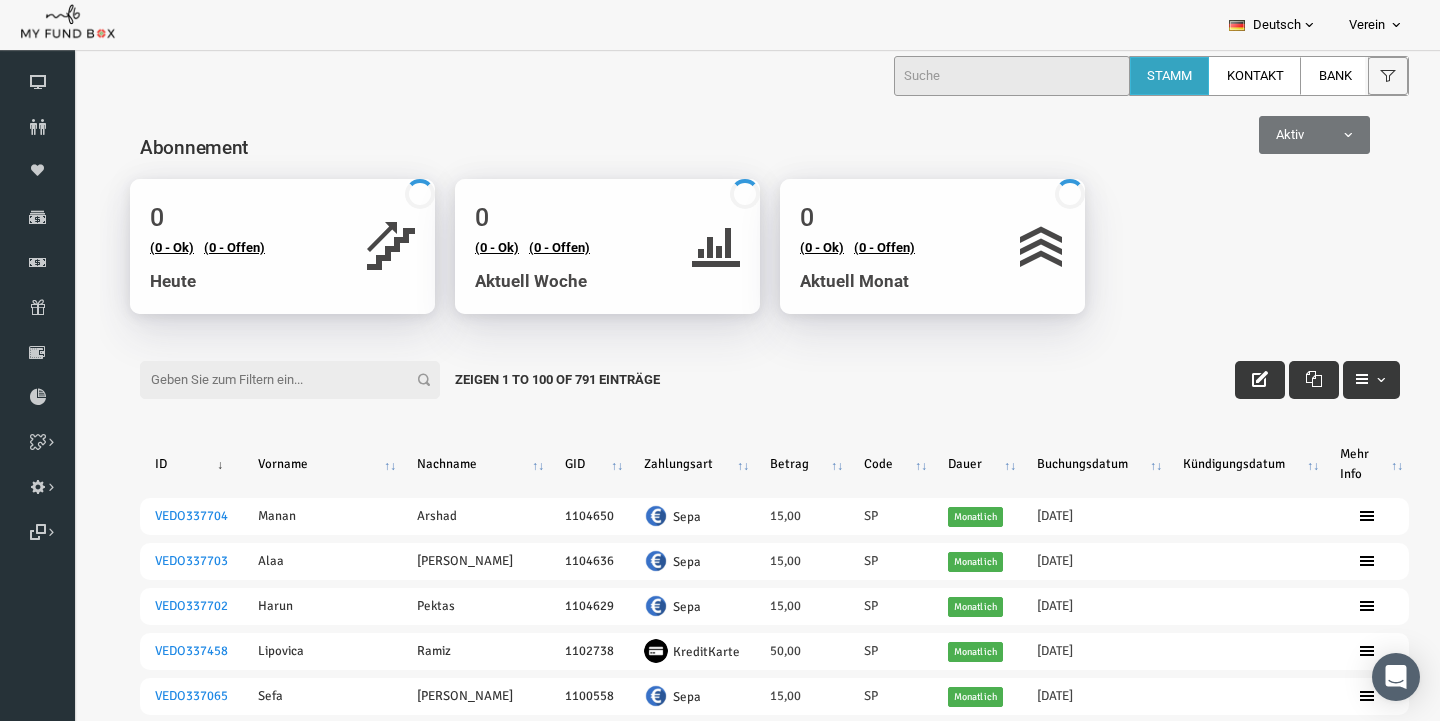 click on "Filter:" at bounding box center [262, 380] 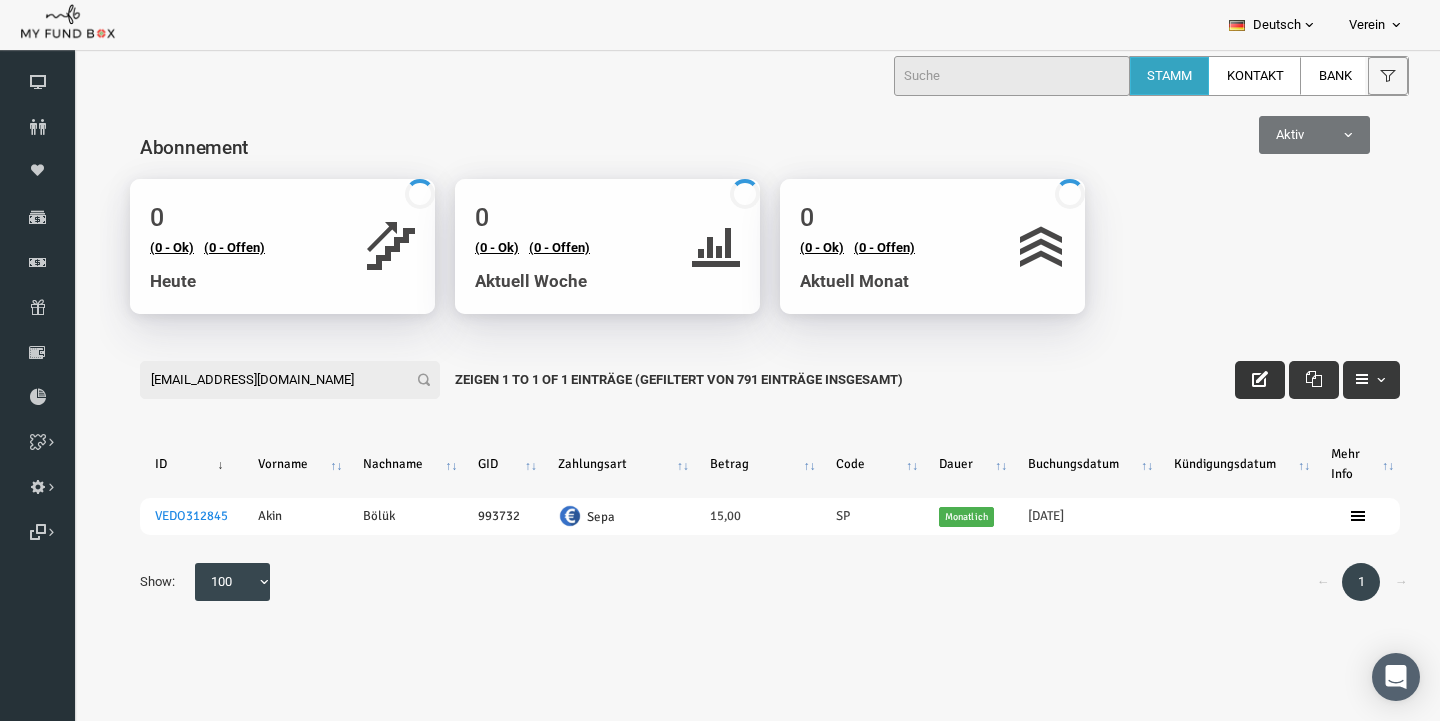 type on "akinboluk89@hotmail.com" 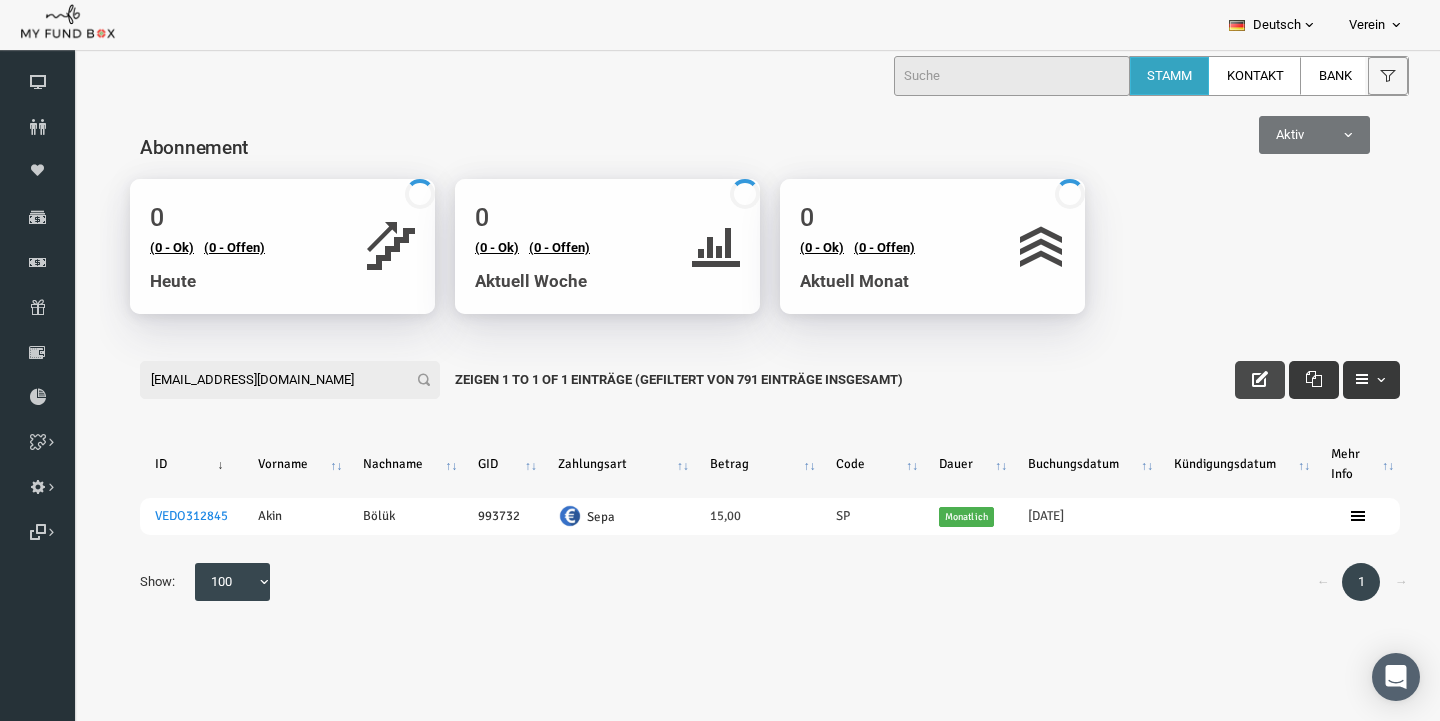click at bounding box center [1232, 379] 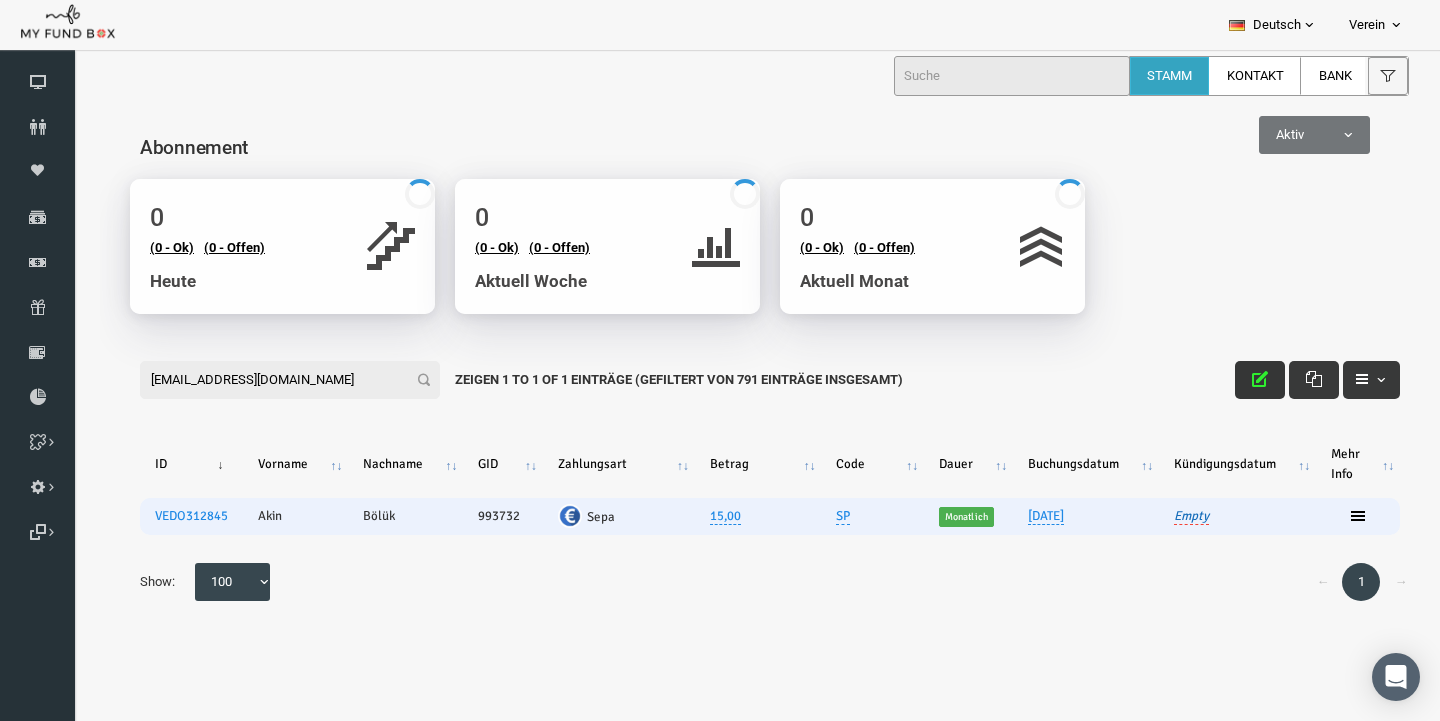 click on "Empty" at bounding box center (1163, 516) 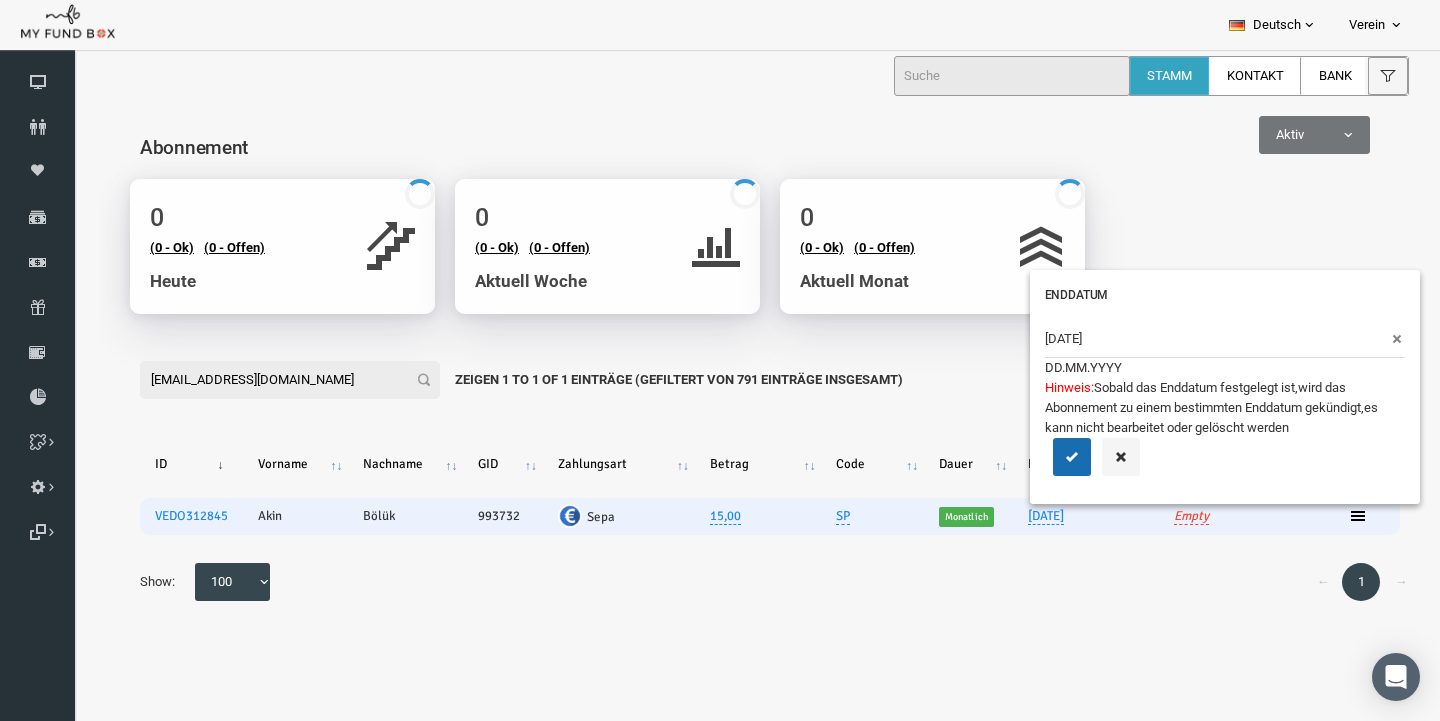 type on "10.07.2025" 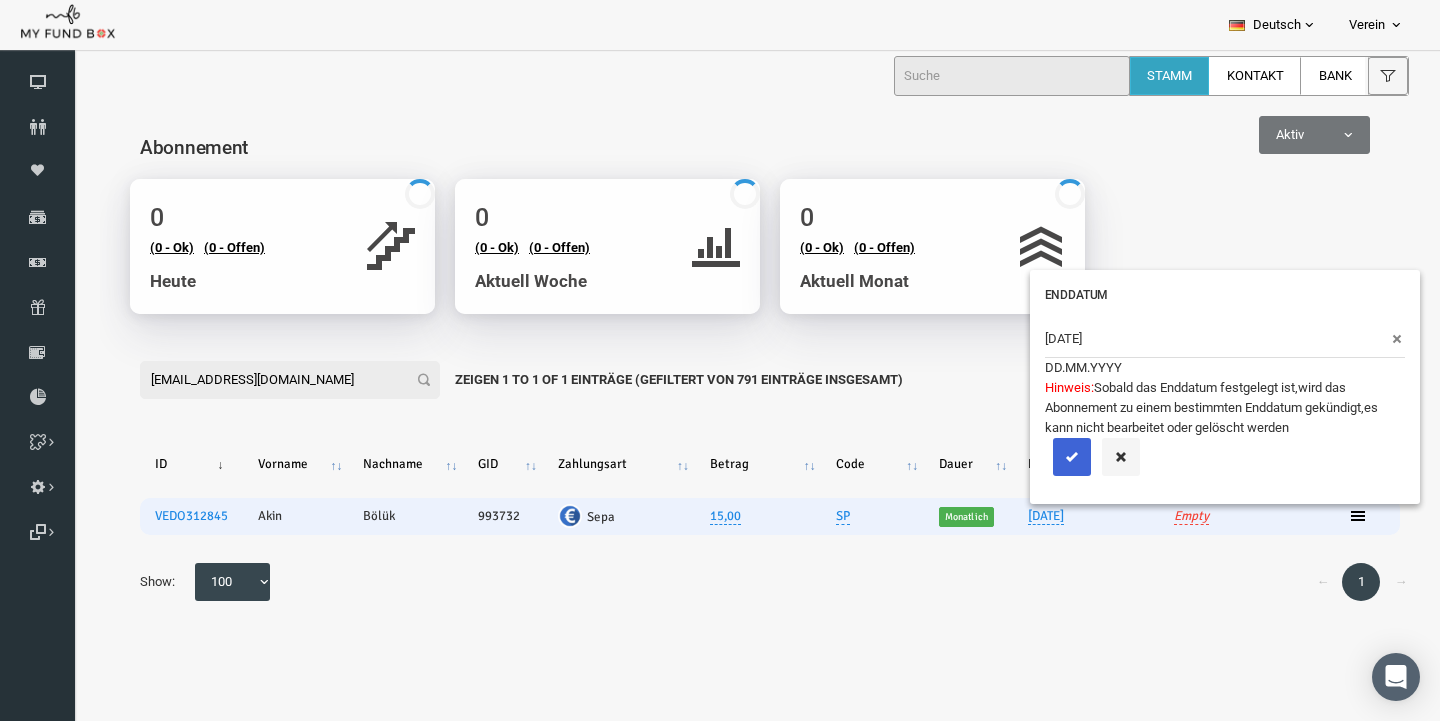 click at bounding box center [1044, 457] 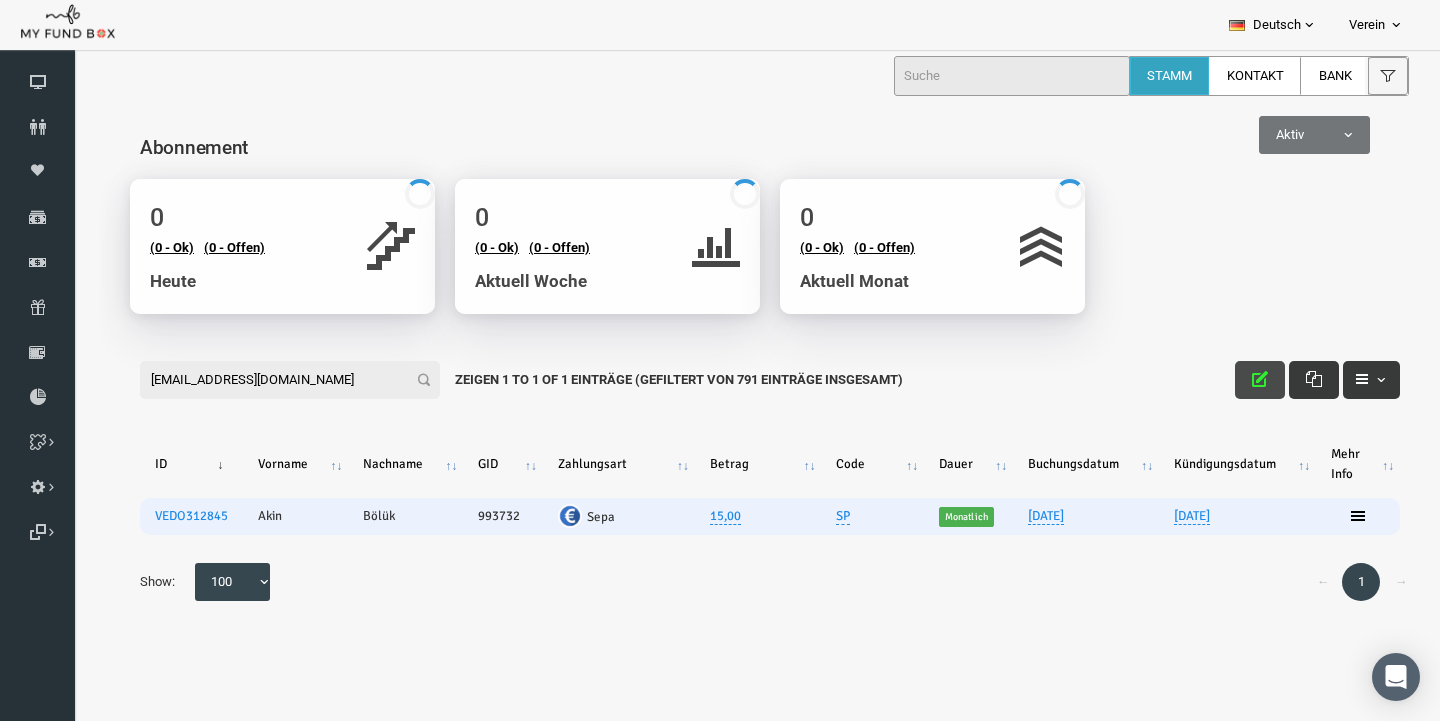 click at bounding box center (1232, 380) 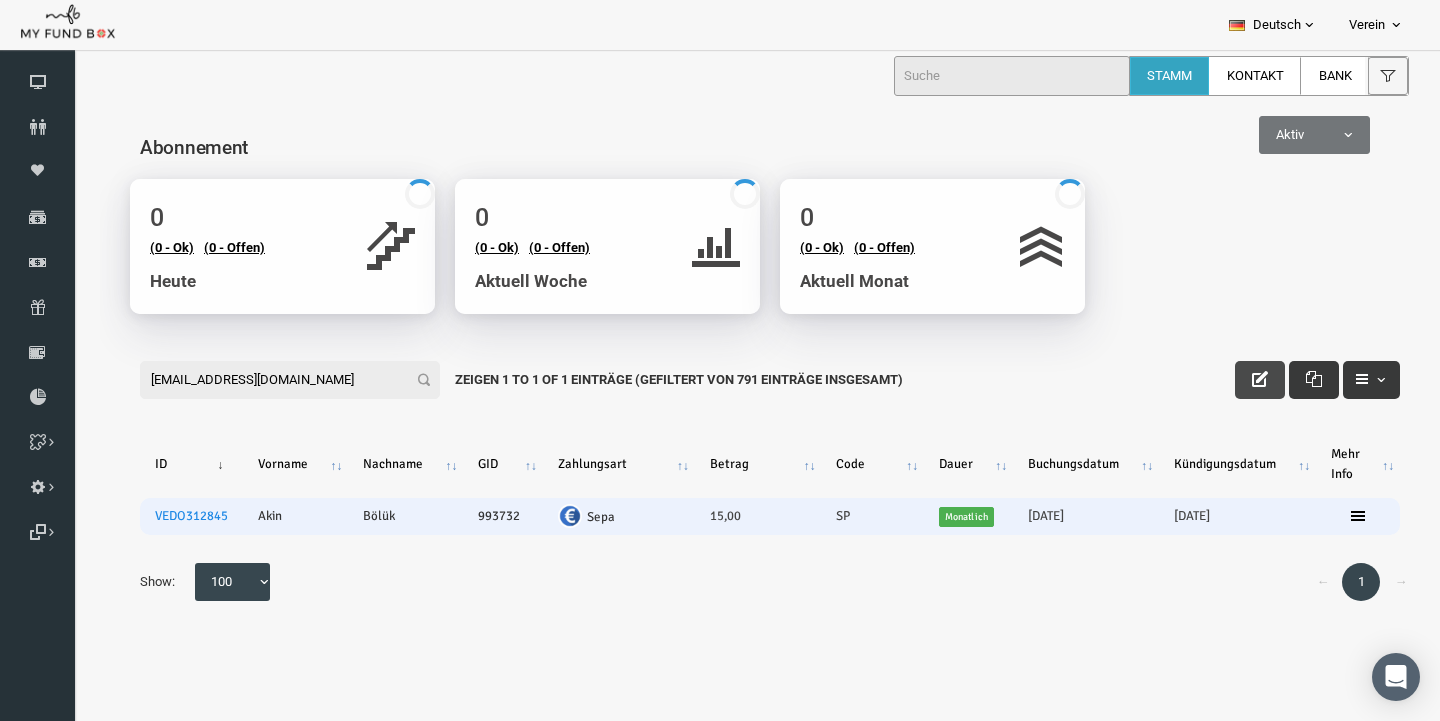 click at bounding box center (1232, 379) 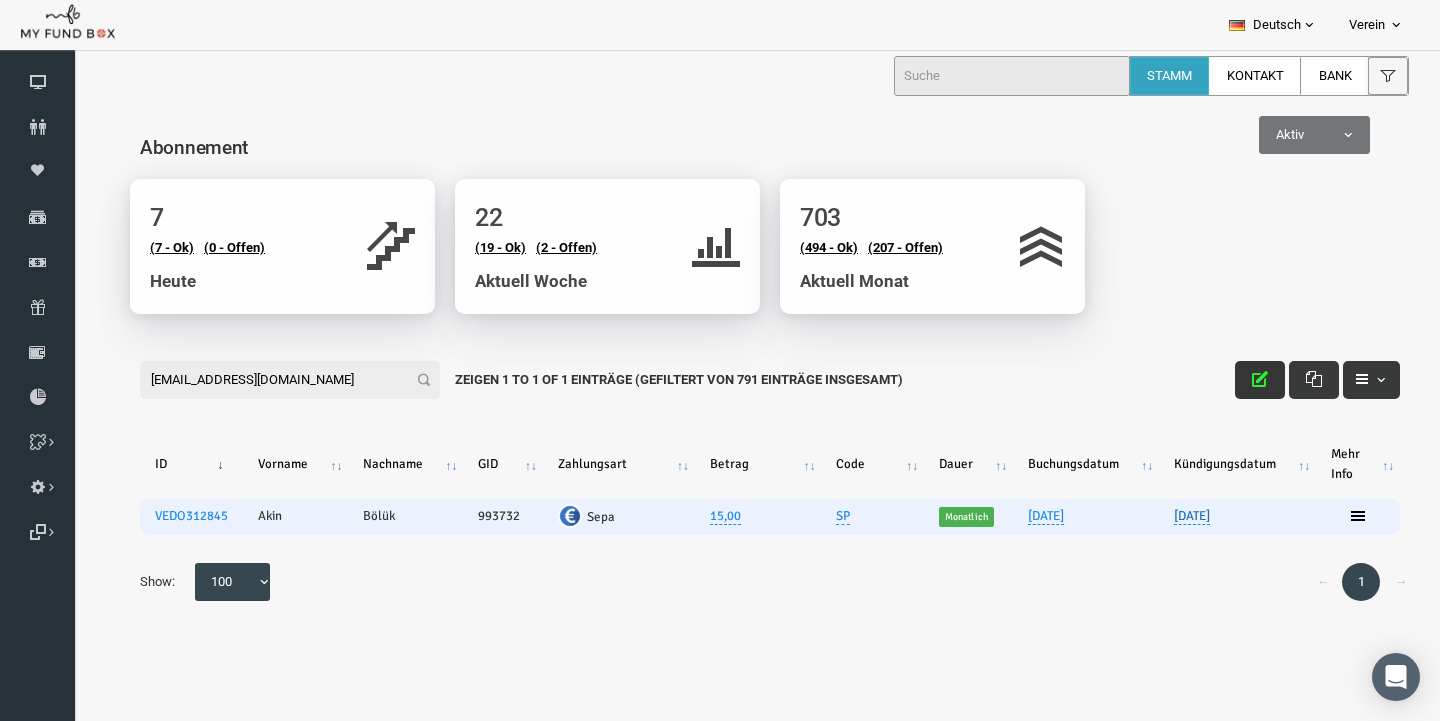 click on "10.07.2025" at bounding box center (1164, 516) 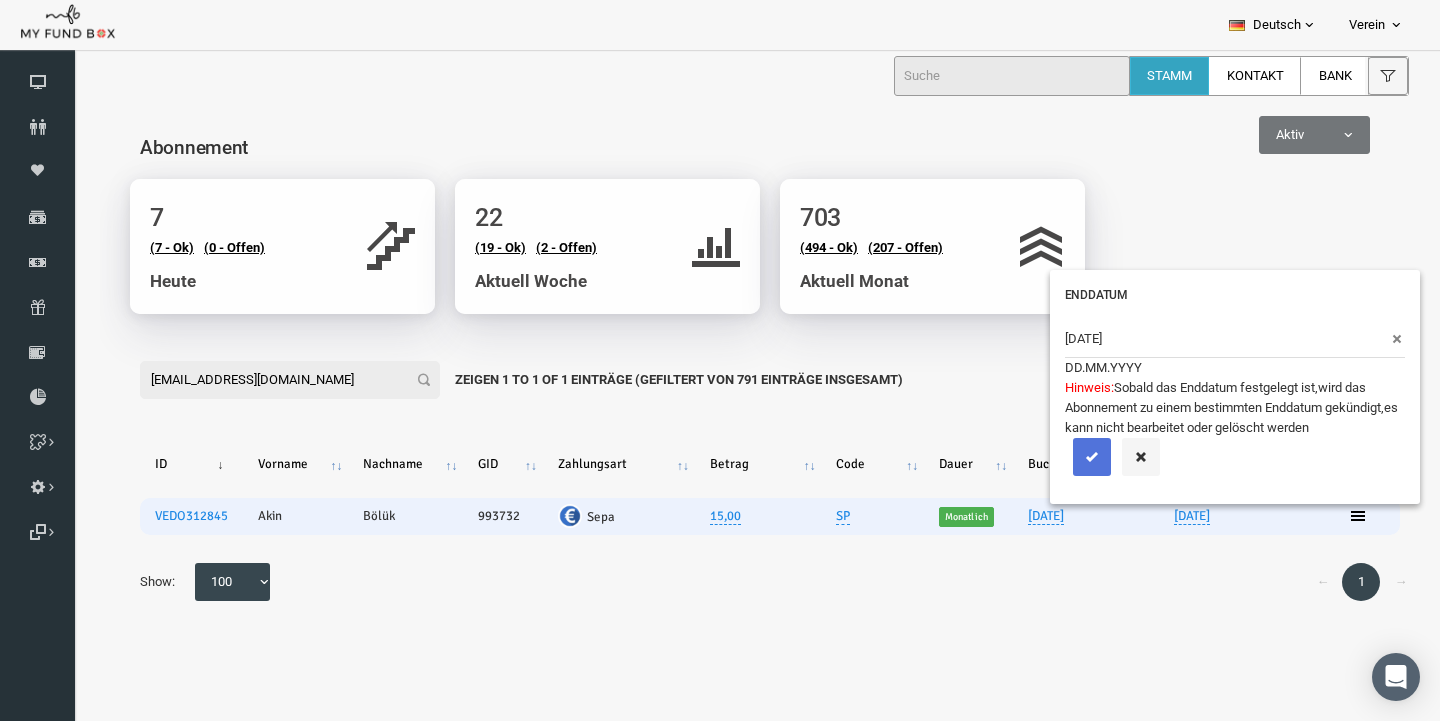 click at bounding box center [1064, 457] 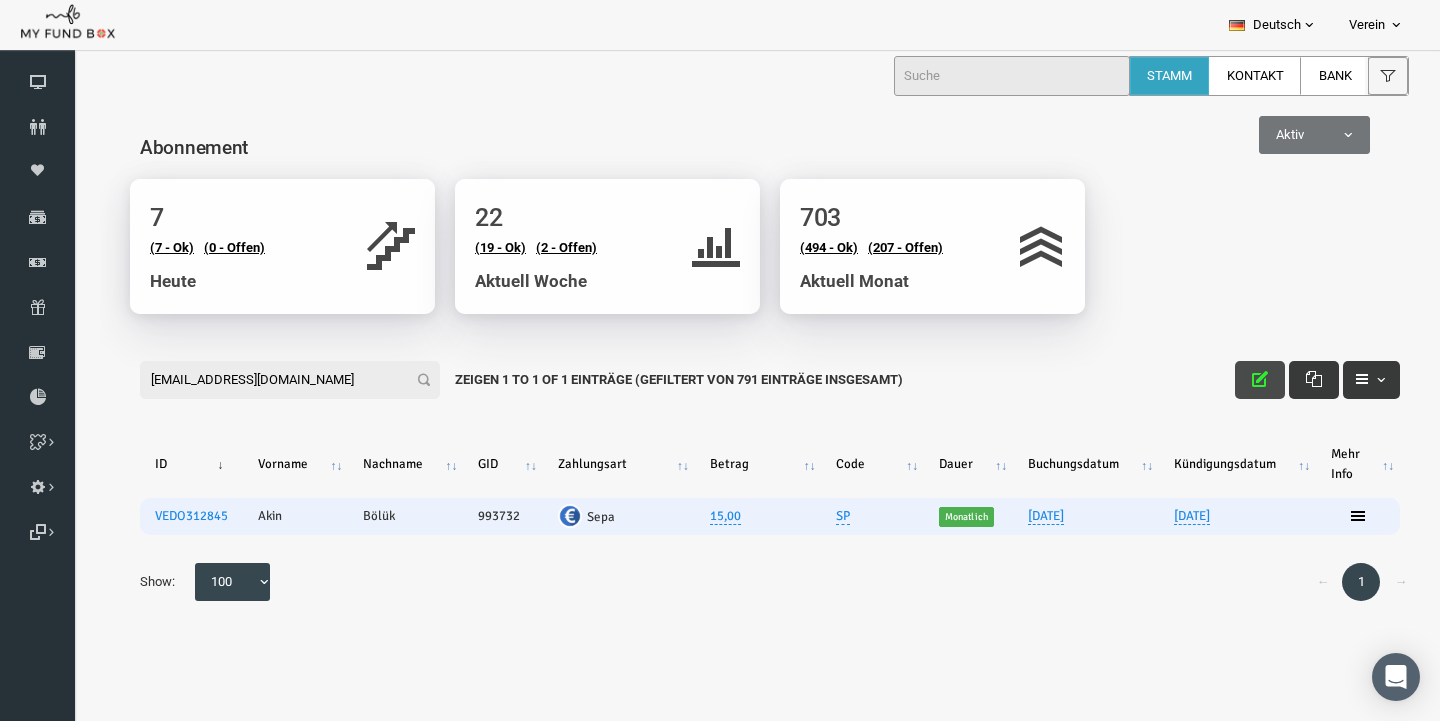 click at bounding box center [1232, 380] 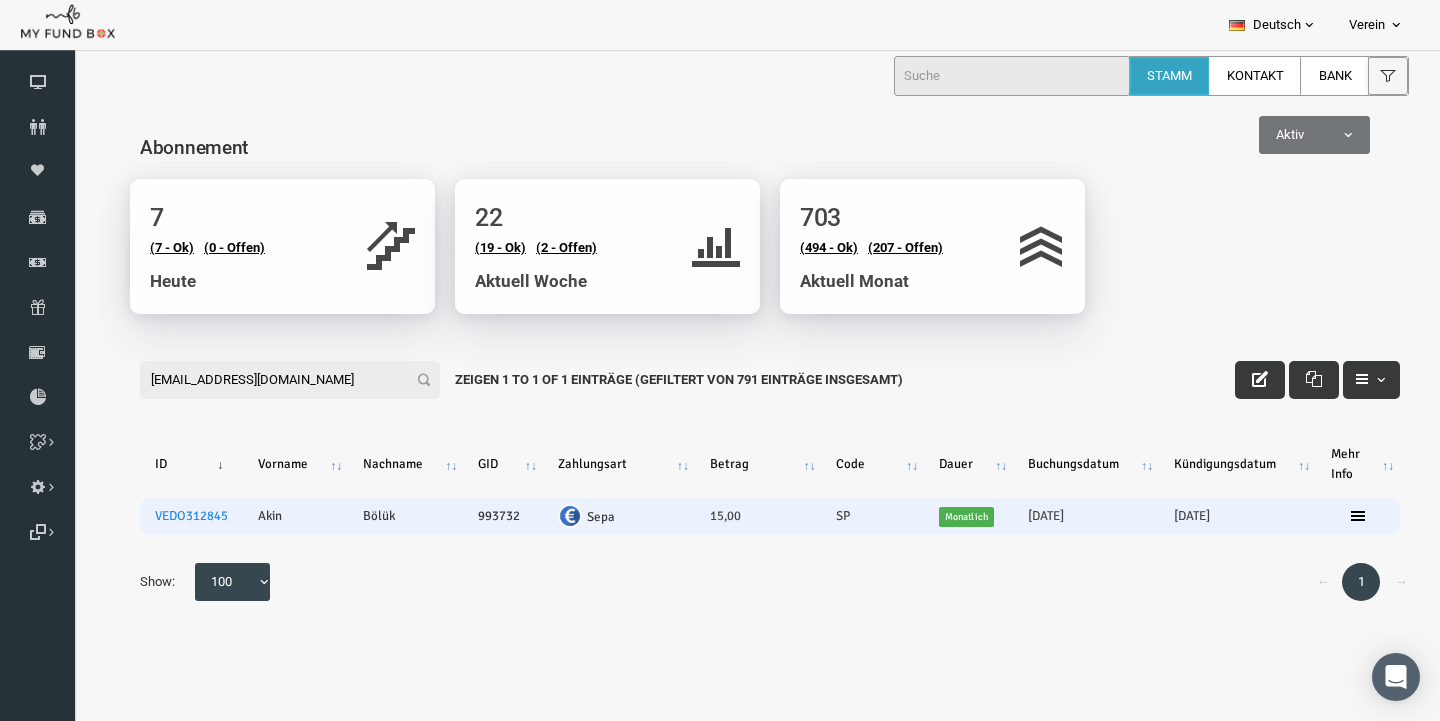 drag, startPoint x: 271, startPoint y: 379, endPoint x: -28, endPoint y: 378, distance: 299.00168 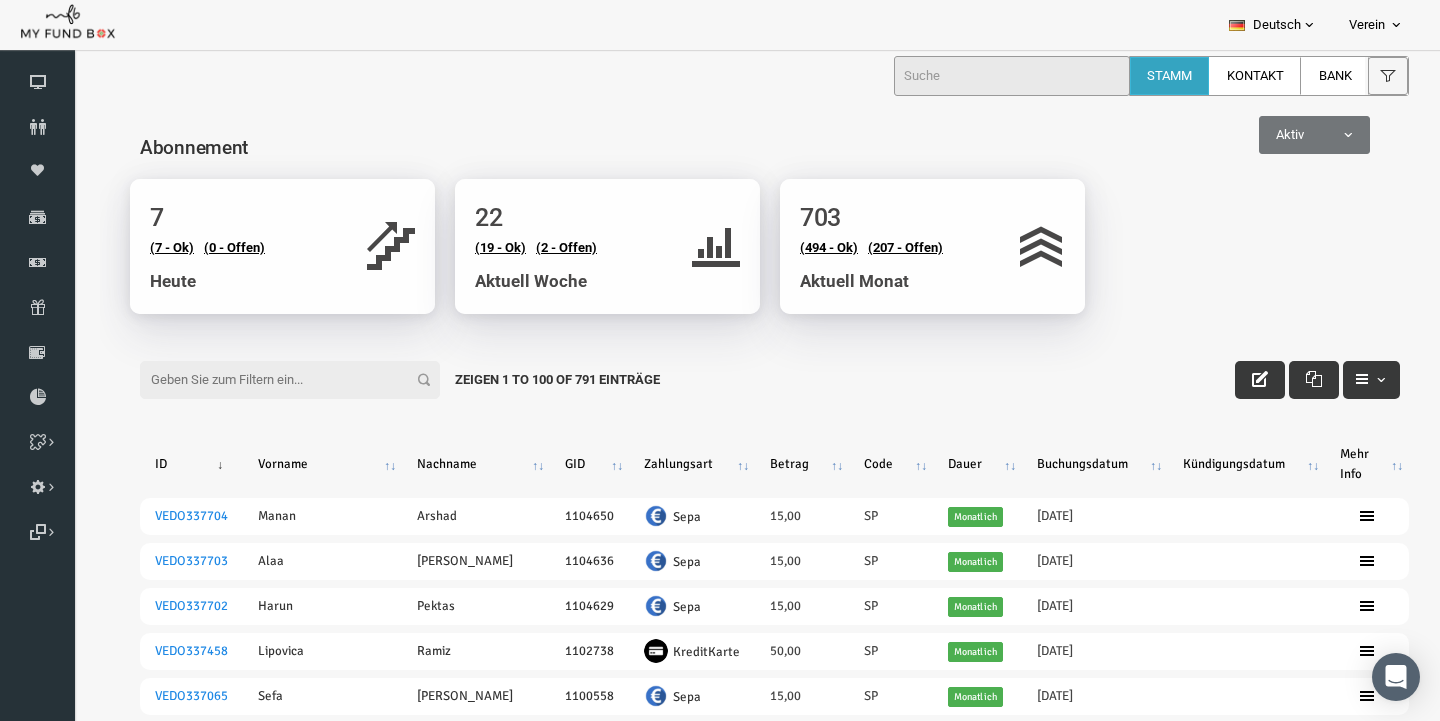 paste on "kevin-birring@web.de" 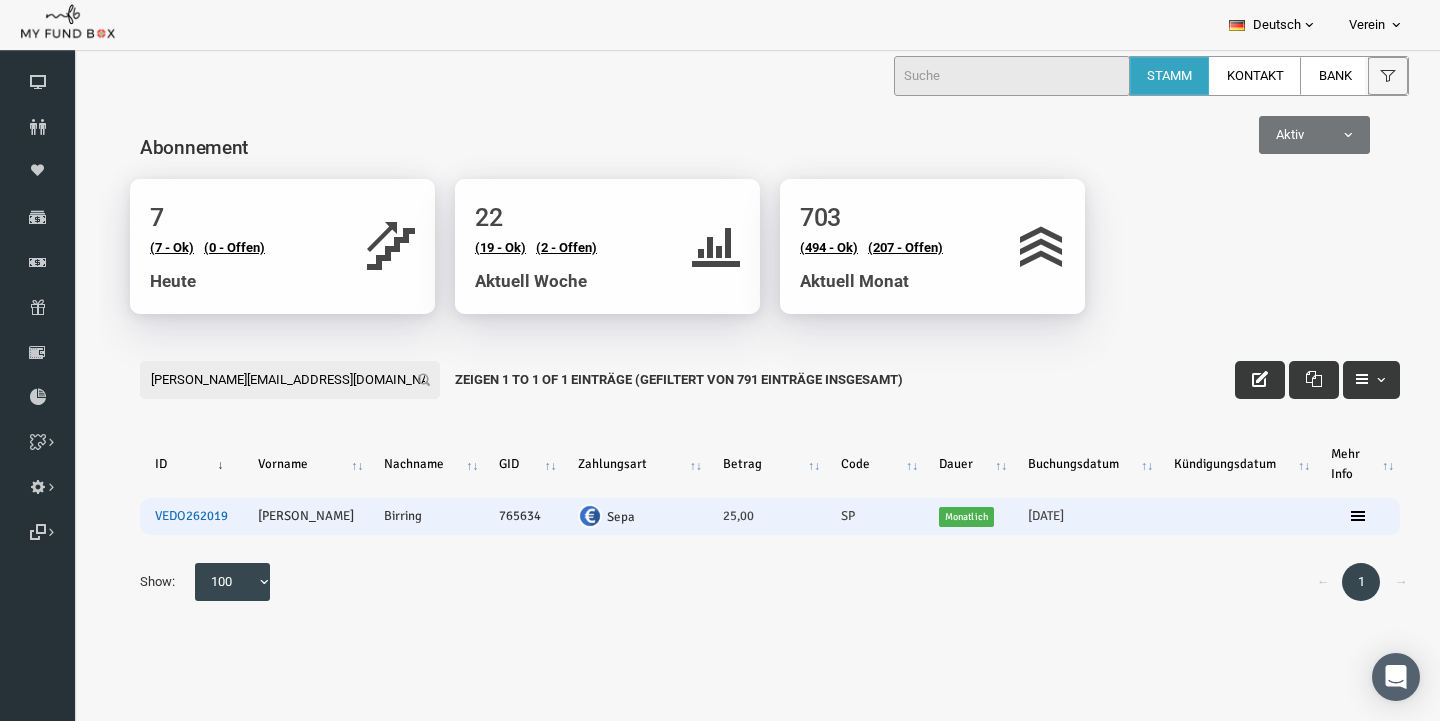 type on "kevin-birring@web.de" 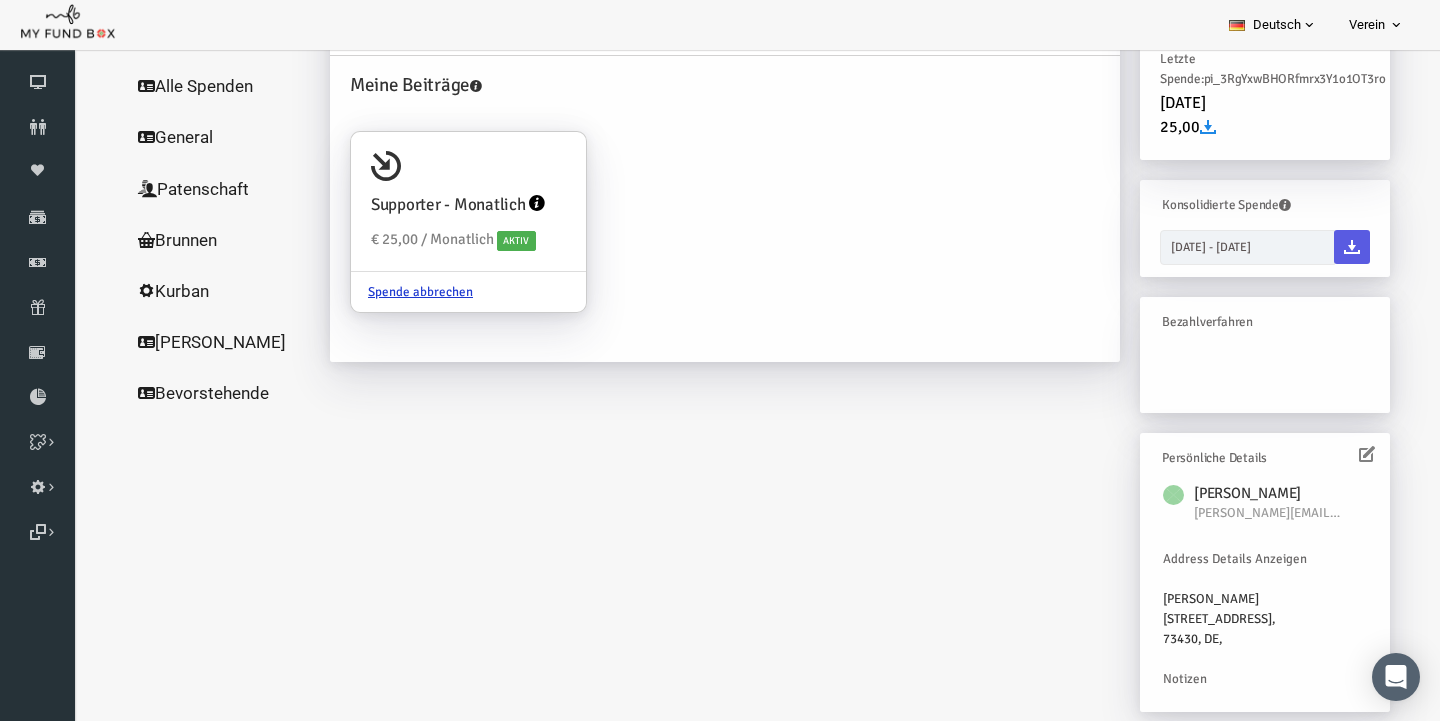 scroll, scrollTop: 218, scrollLeft: 0, axis: vertical 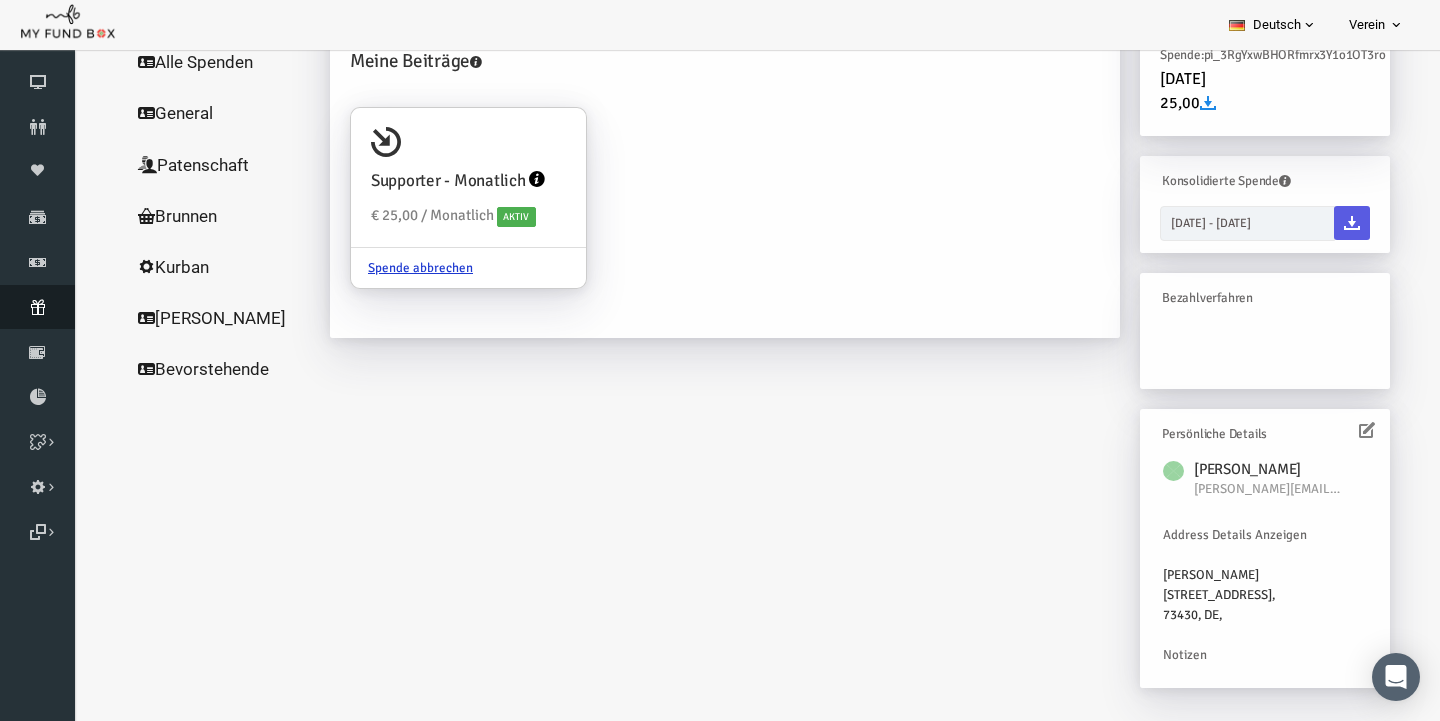 click on "Abonnement" at bounding box center (37, 307) 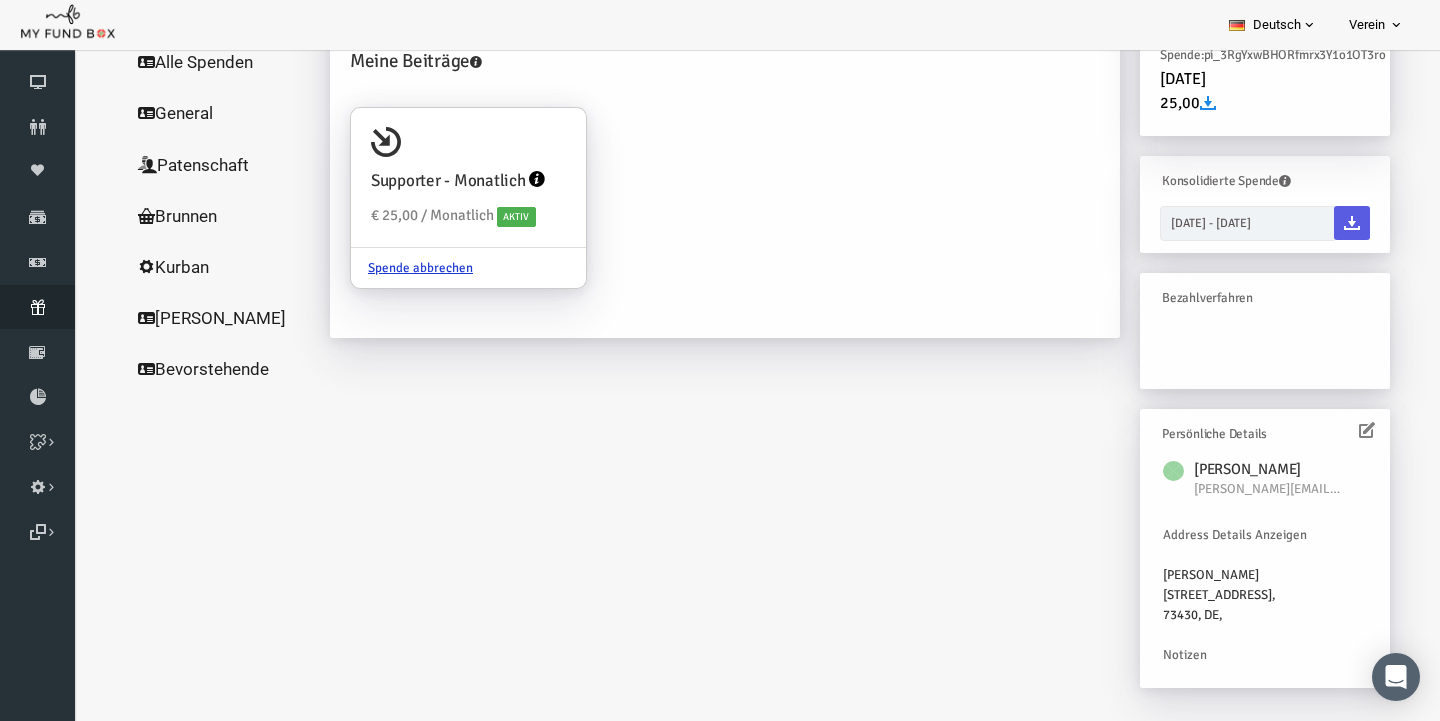 scroll, scrollTop: 0, scrollLeft: 0, axis: both 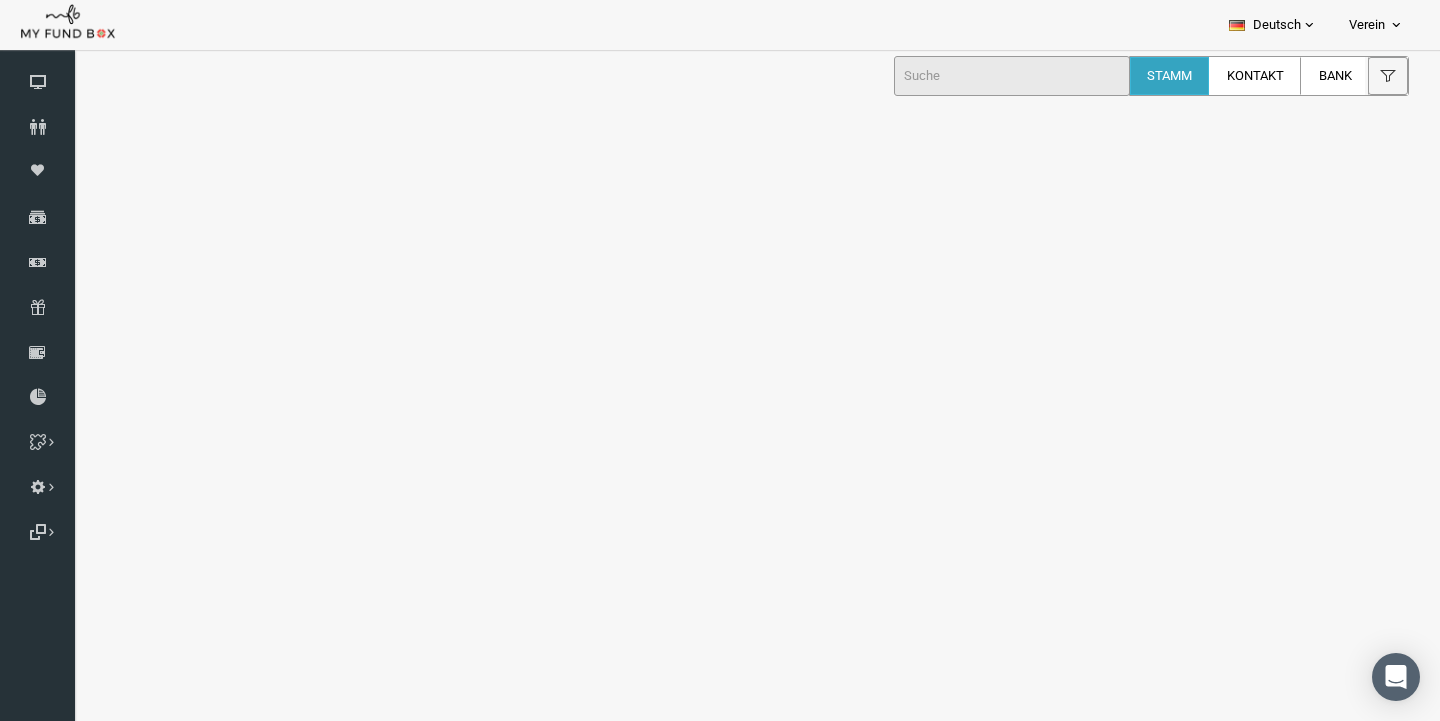 select on "100" 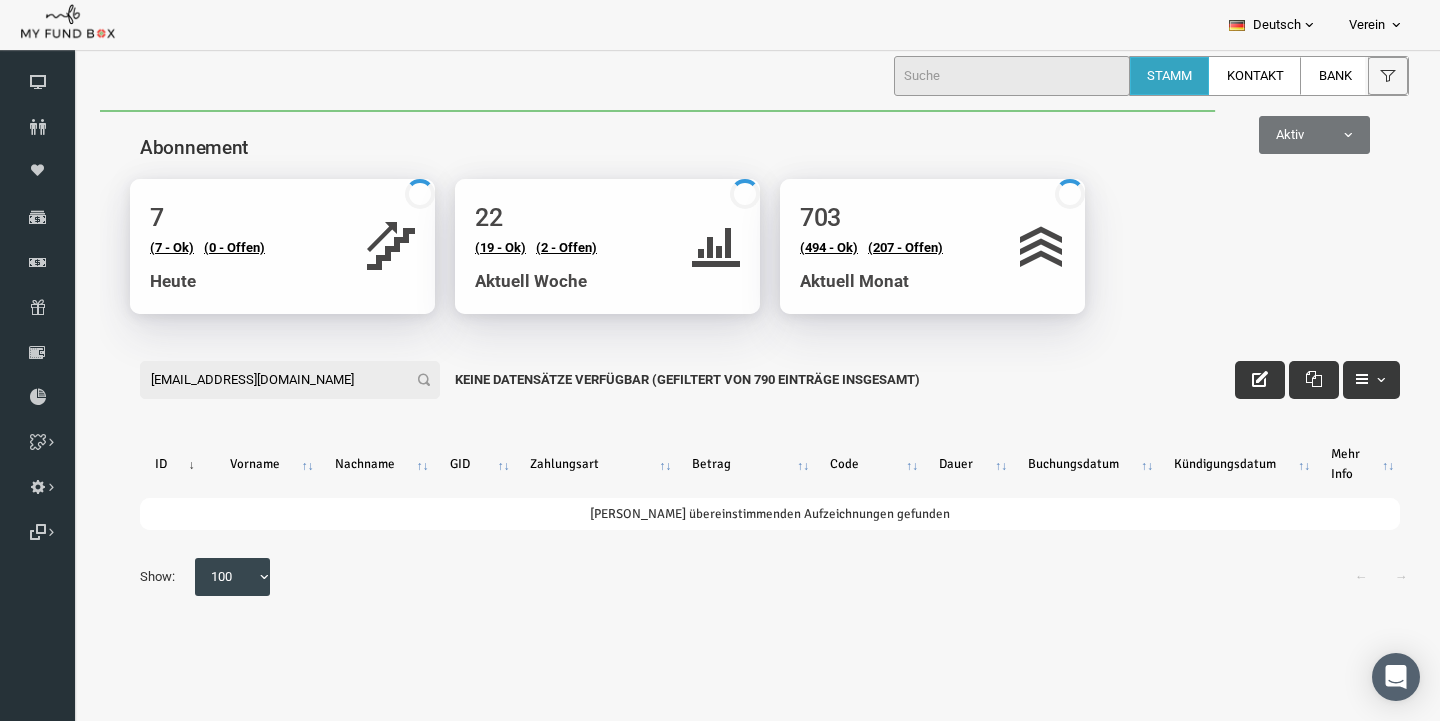 scroll, scrollTop: 0, scrollLeft: 0, axis: both 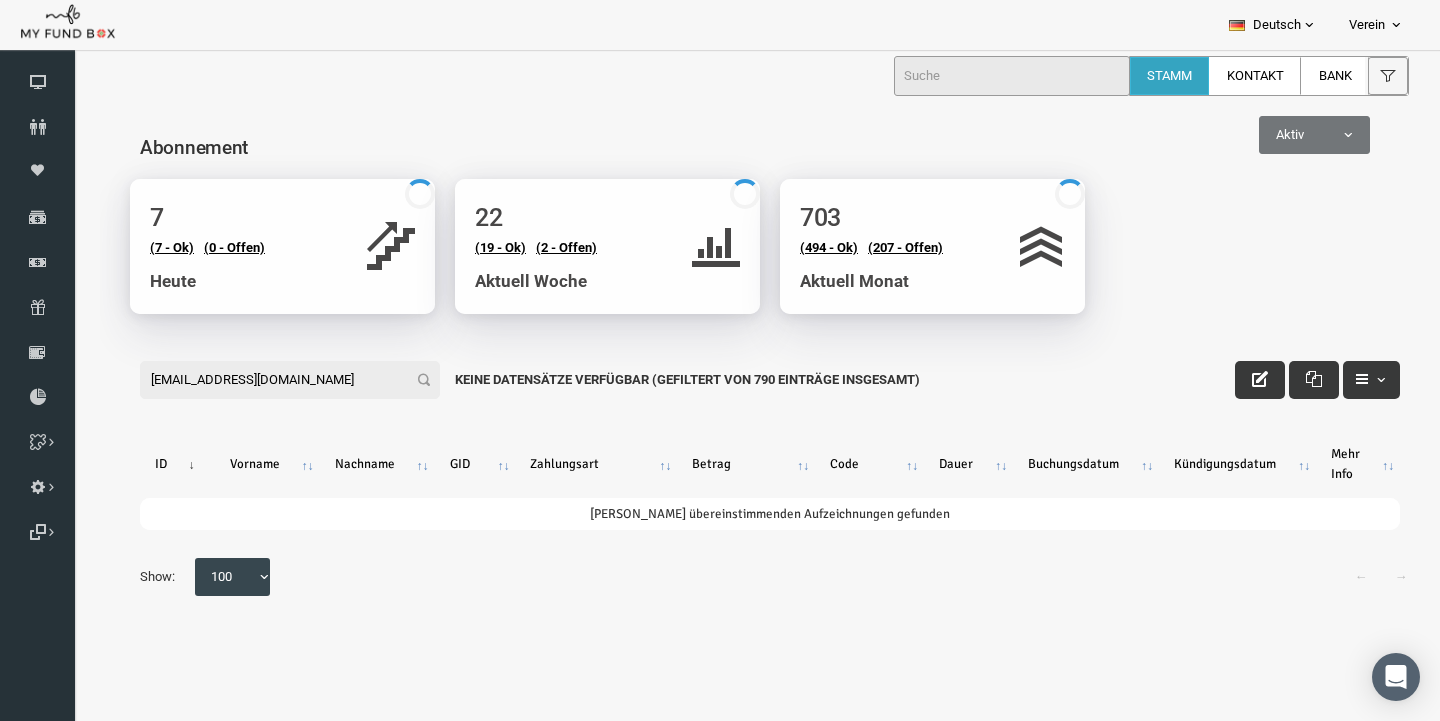 type on "nasserhaddad872@yahoo.de" 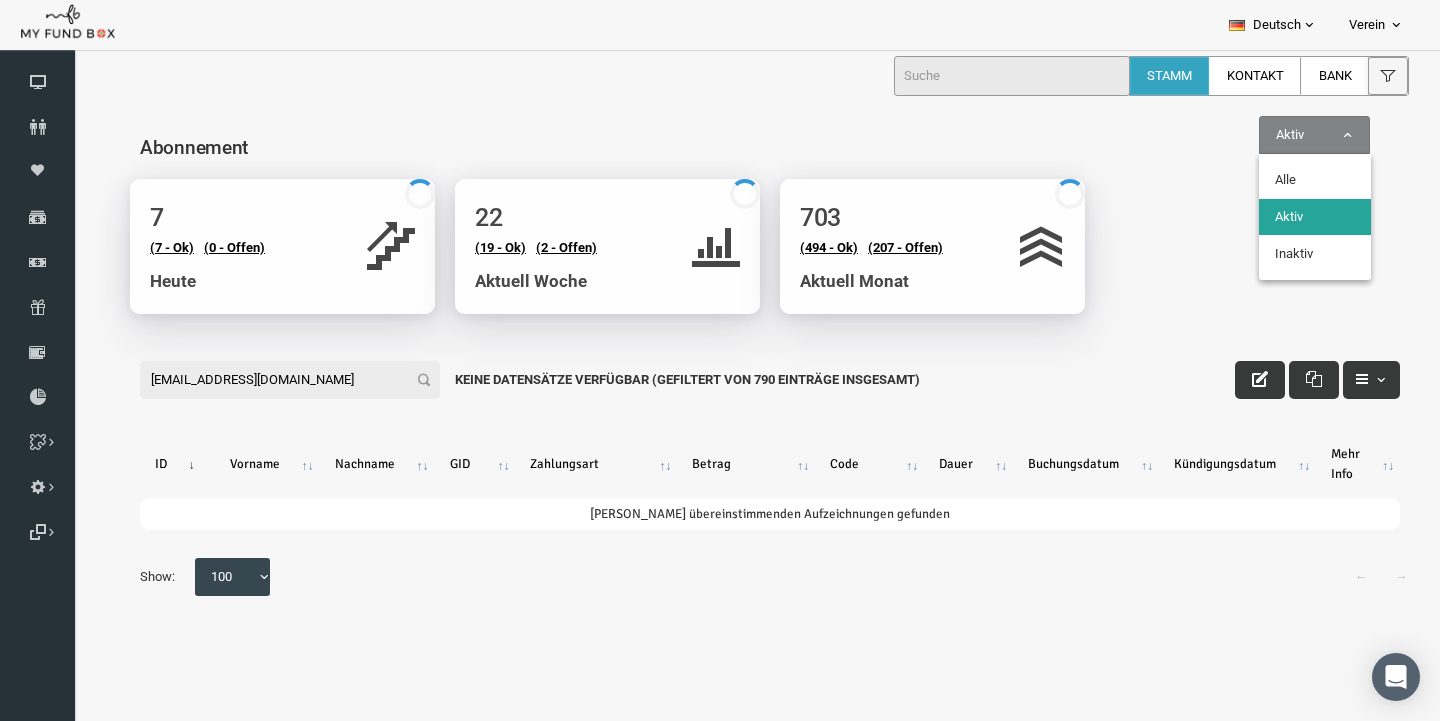 click on "Aktiv" at bounding box center (1286, 135) 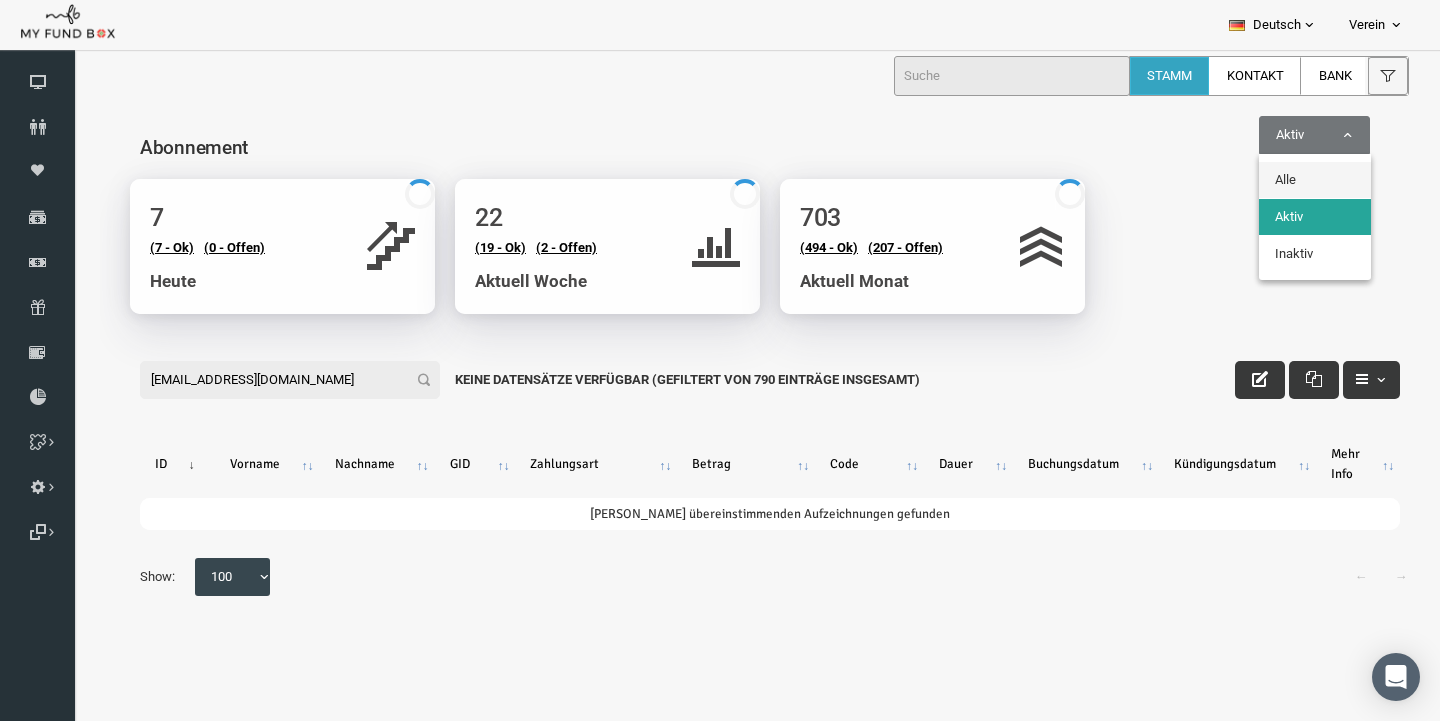 select on "all" 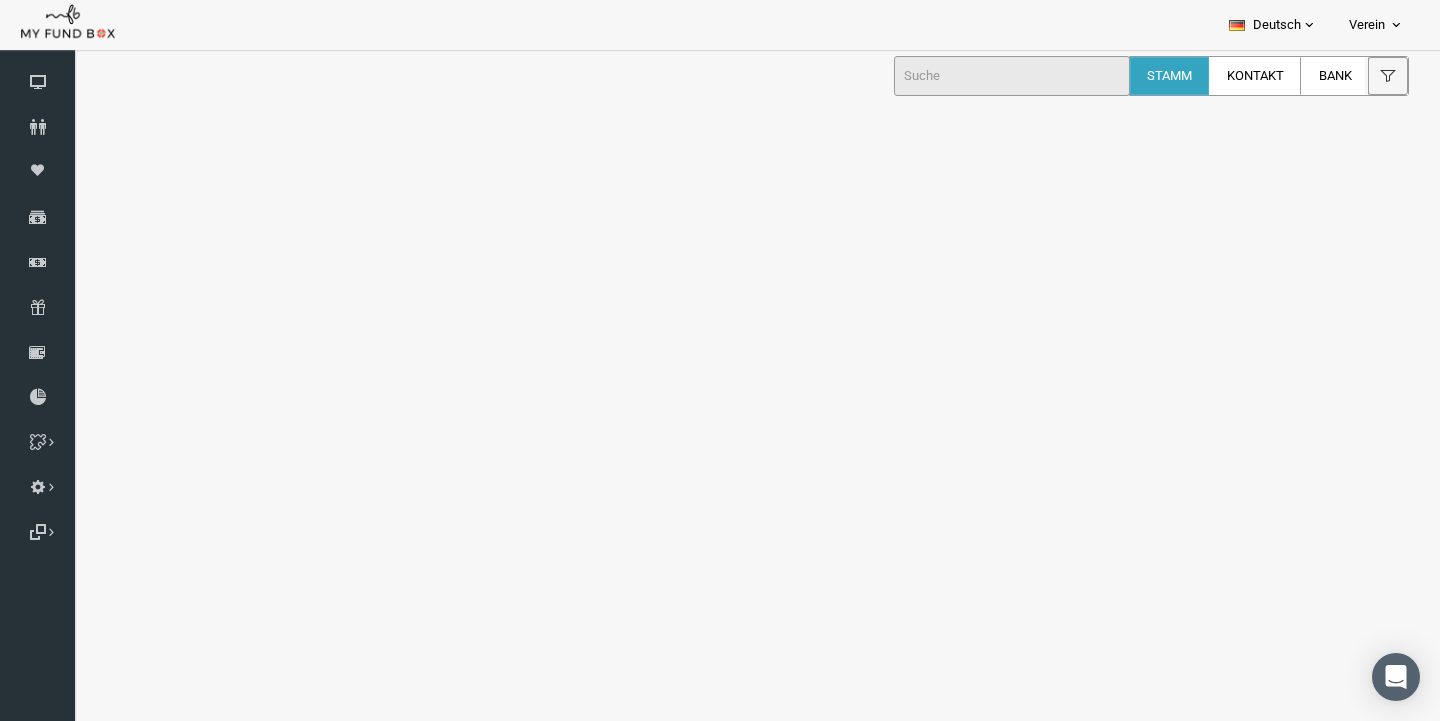 select on "100" 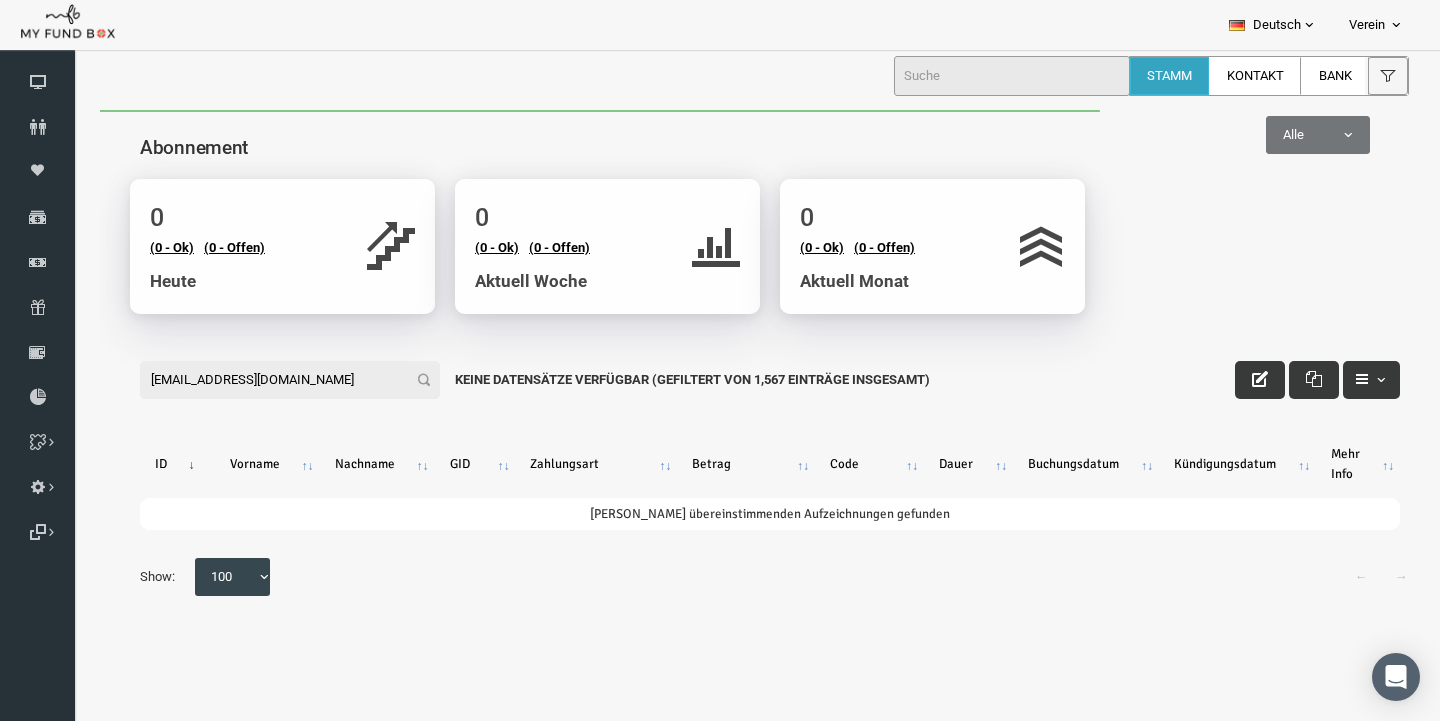 scroll, scrollTop: 0, scrollLeft: 0, axis: both 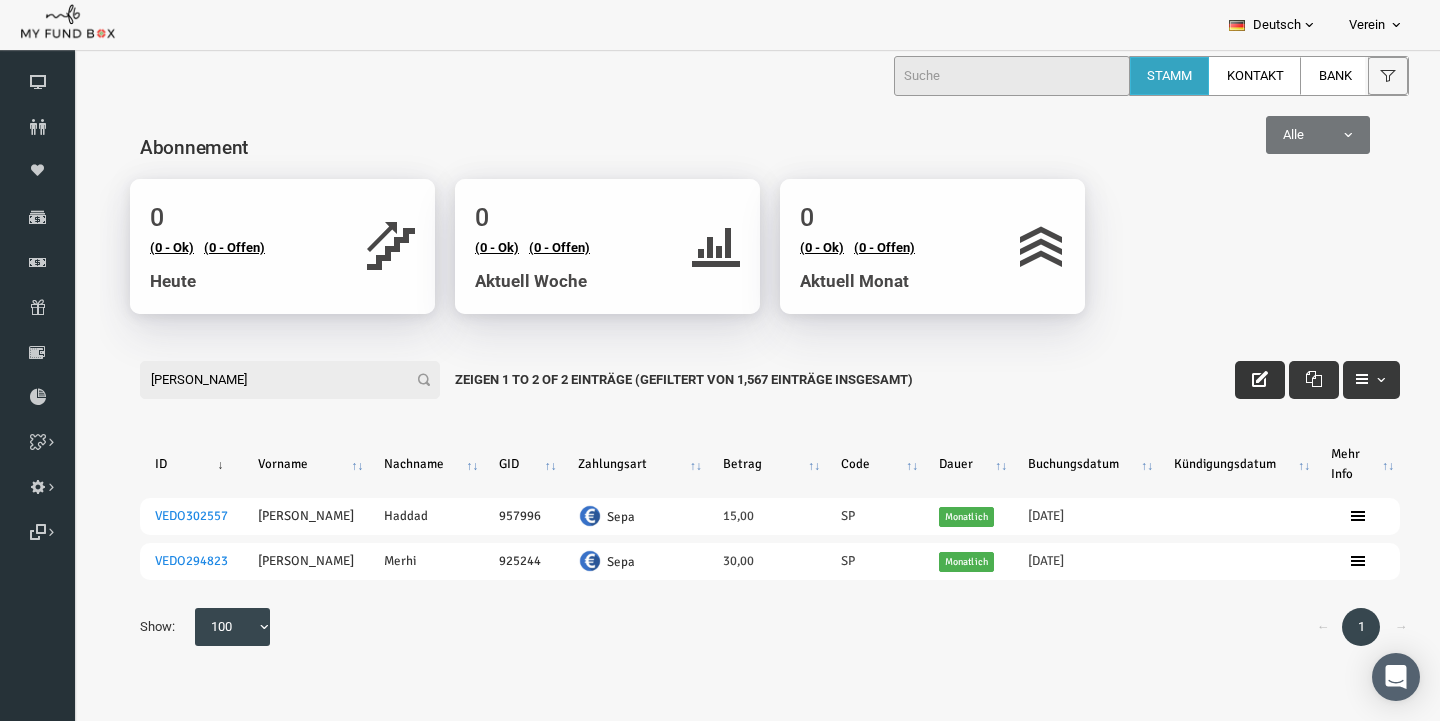type on "nasser" 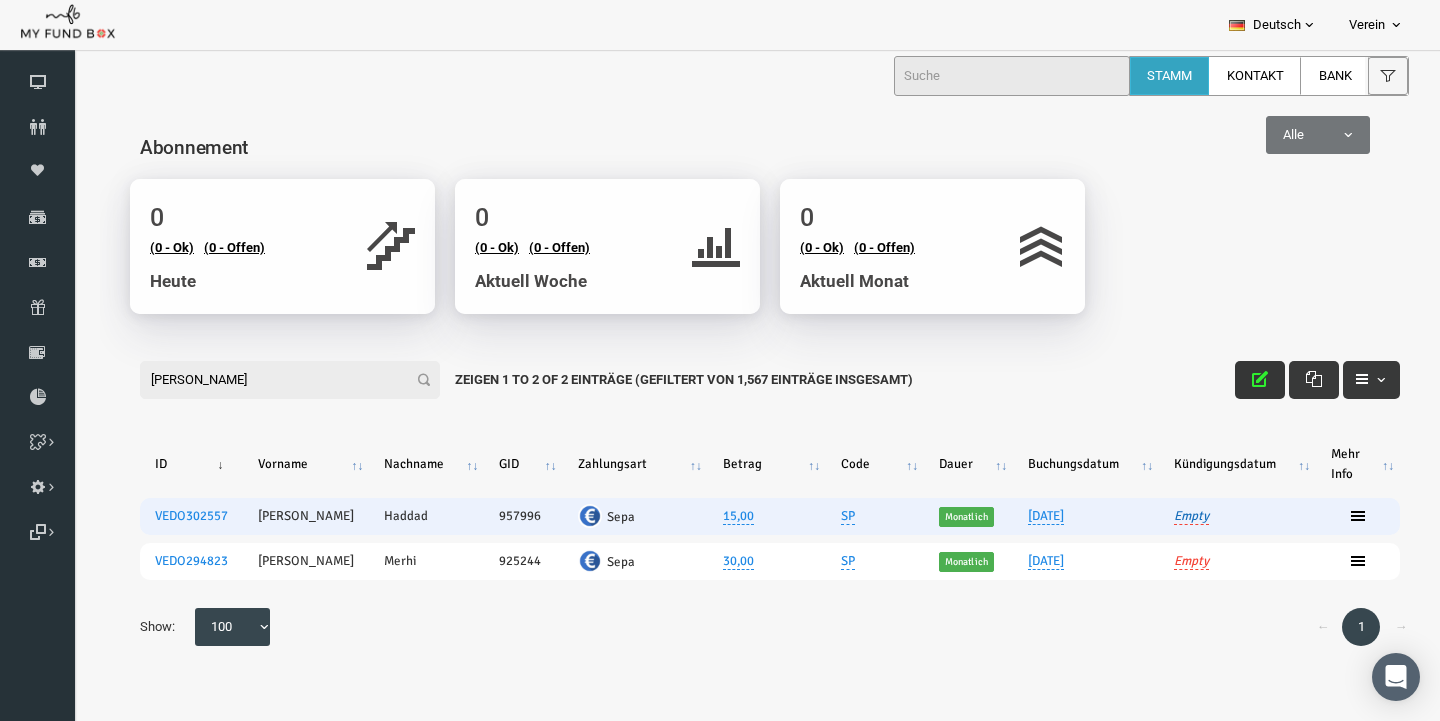 click on "Empty" at bounding box center (1163, 516) 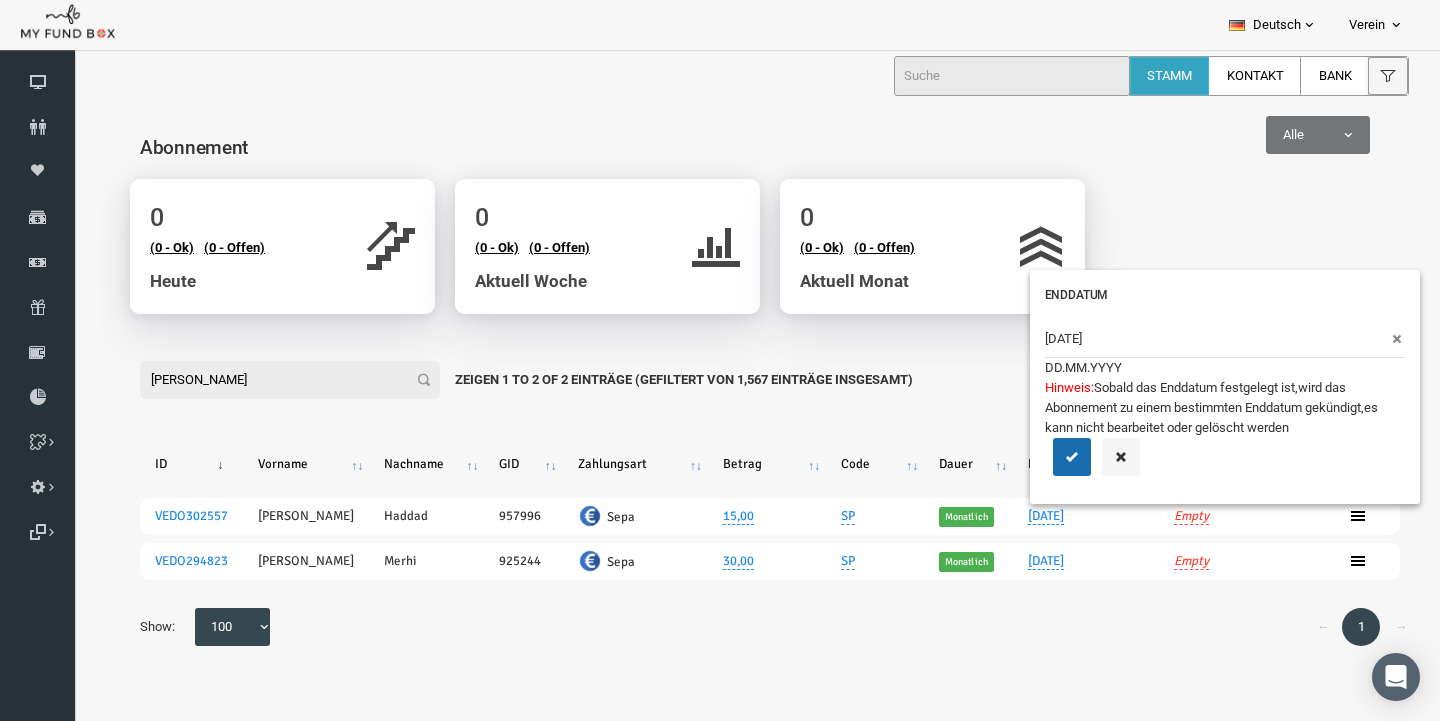 type on "10.07.2025" 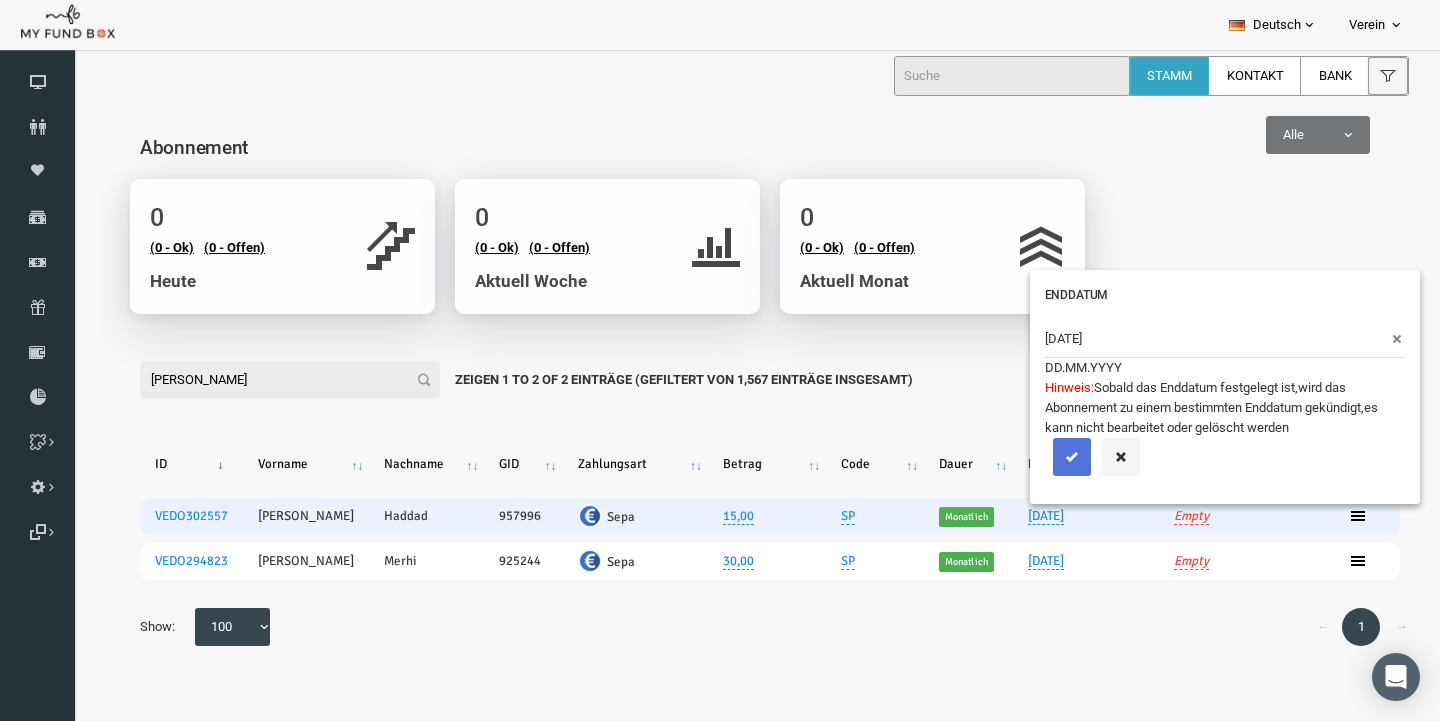 click at bounding box center (1044, 457) 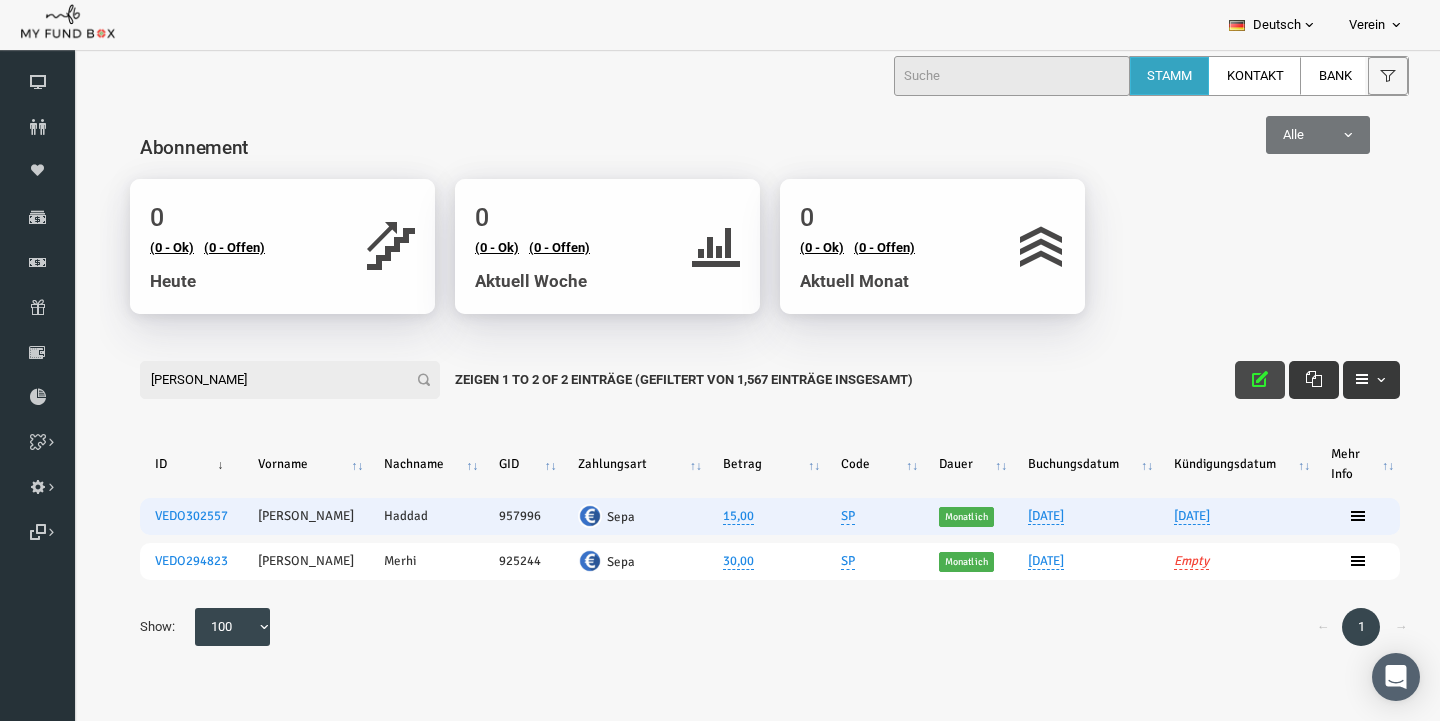 click at bounding box center [1232, 379] 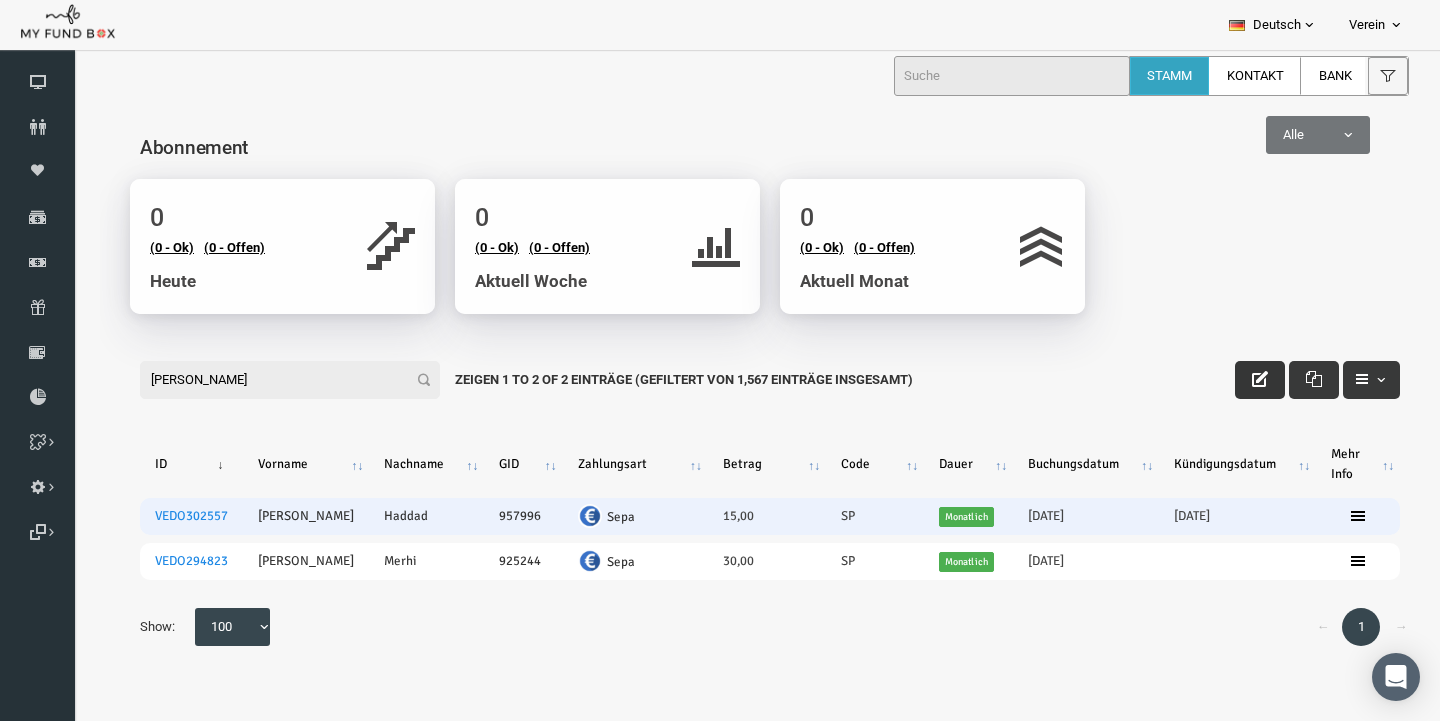 click at bounding box center [1232, 380] 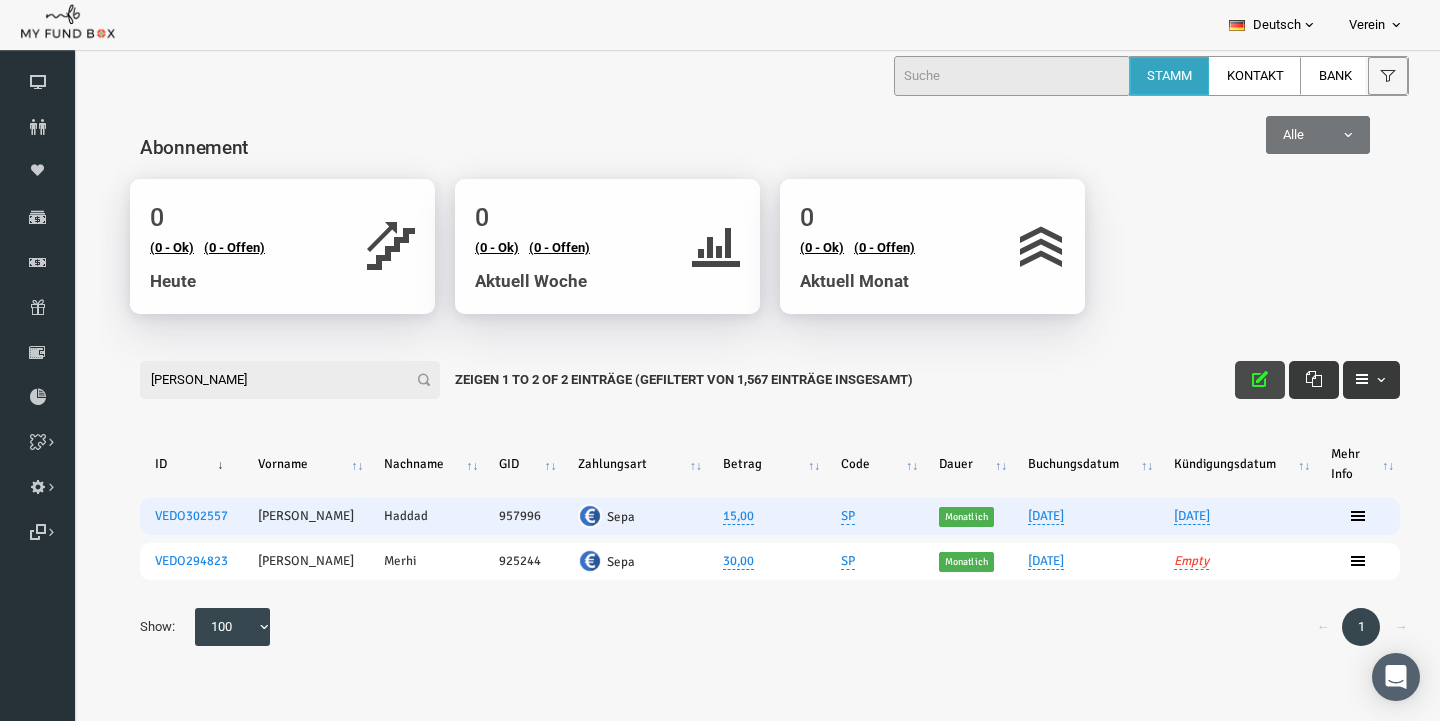 click at bounding box center [1232, 379] 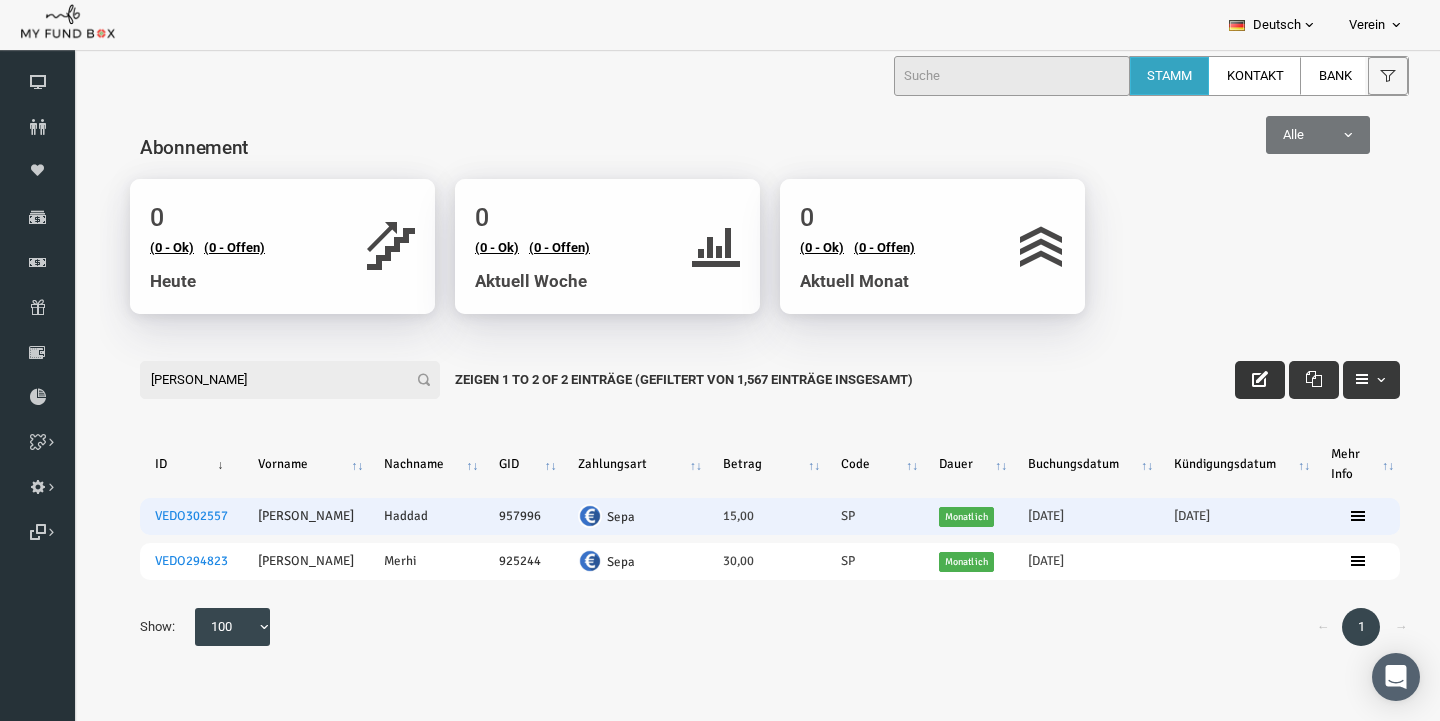click on "nasser" at bounding box center [262, 380] 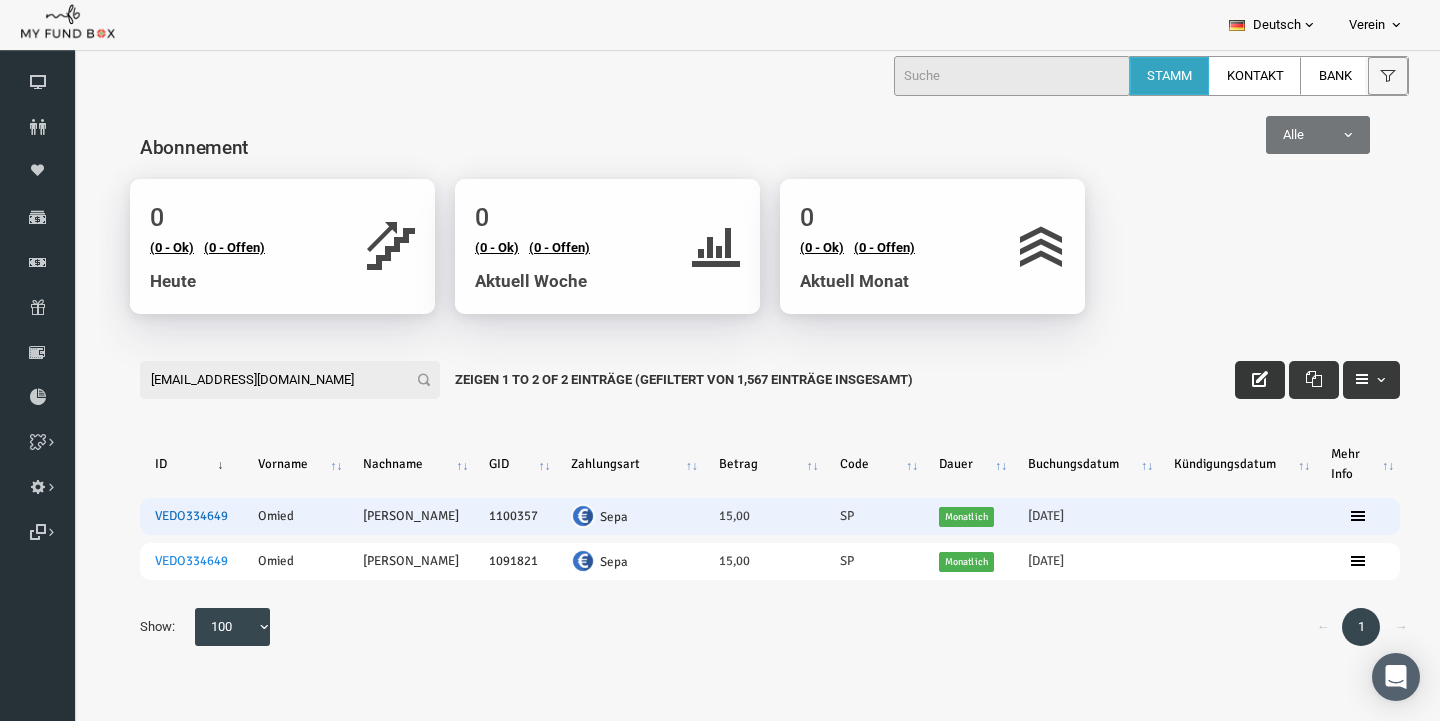 type on "om-id@hotmail.de" 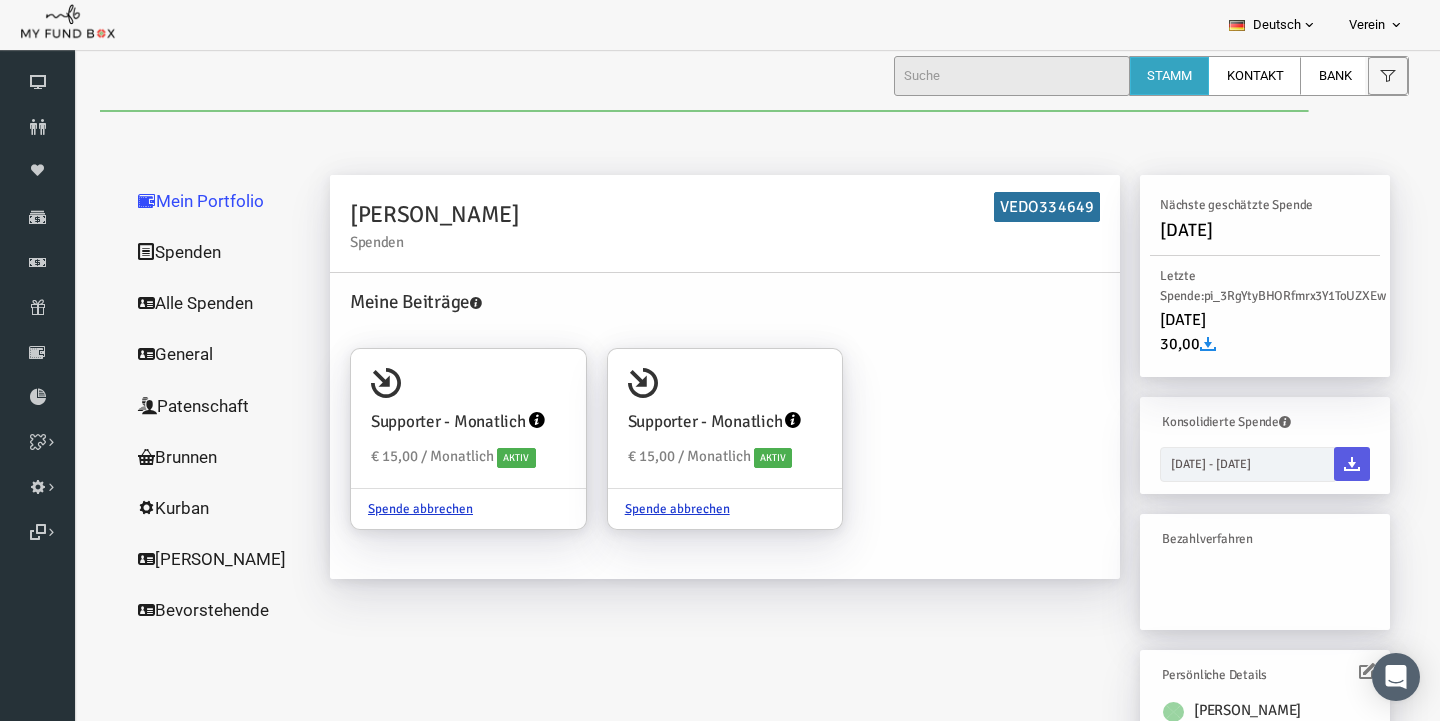 scroll, scrollTop: 0, scrollLeft: 0, axis: both 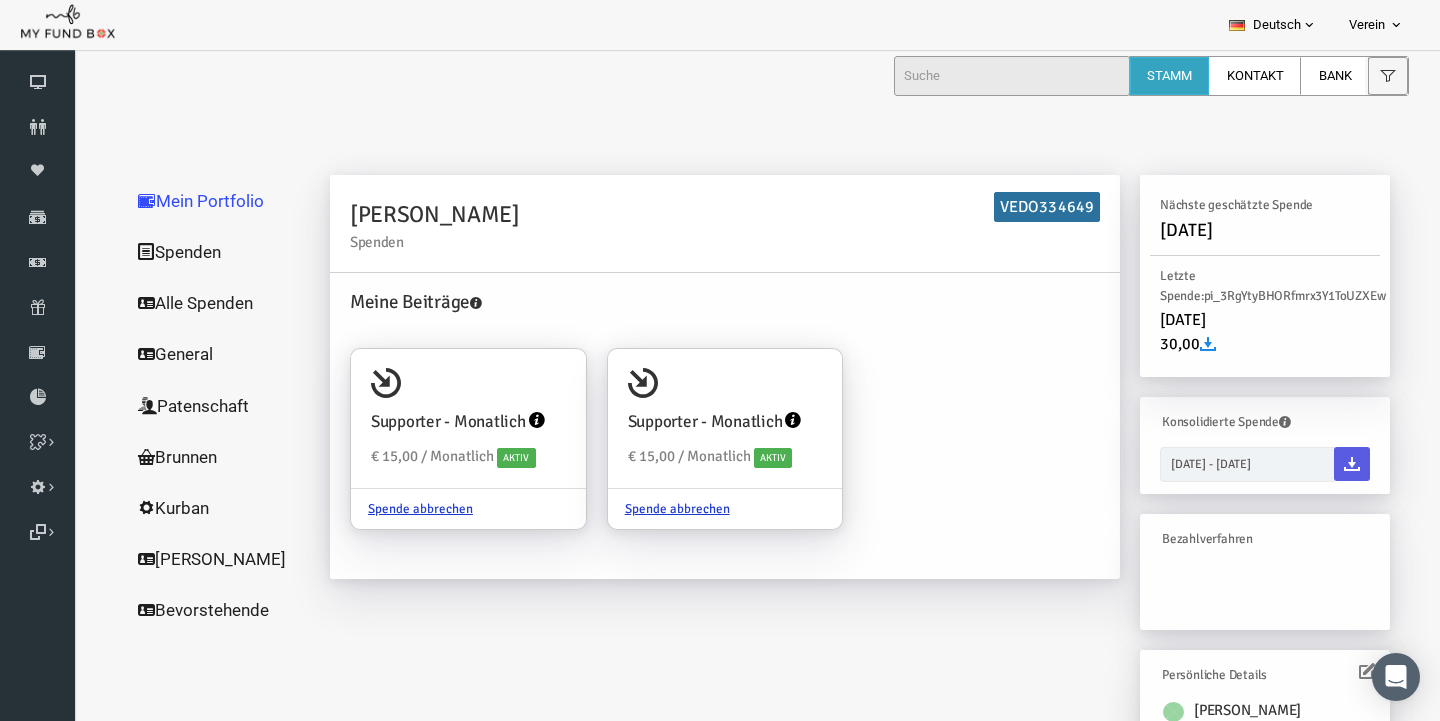click on "Alle Spenden" at bounding box center (192, 303) 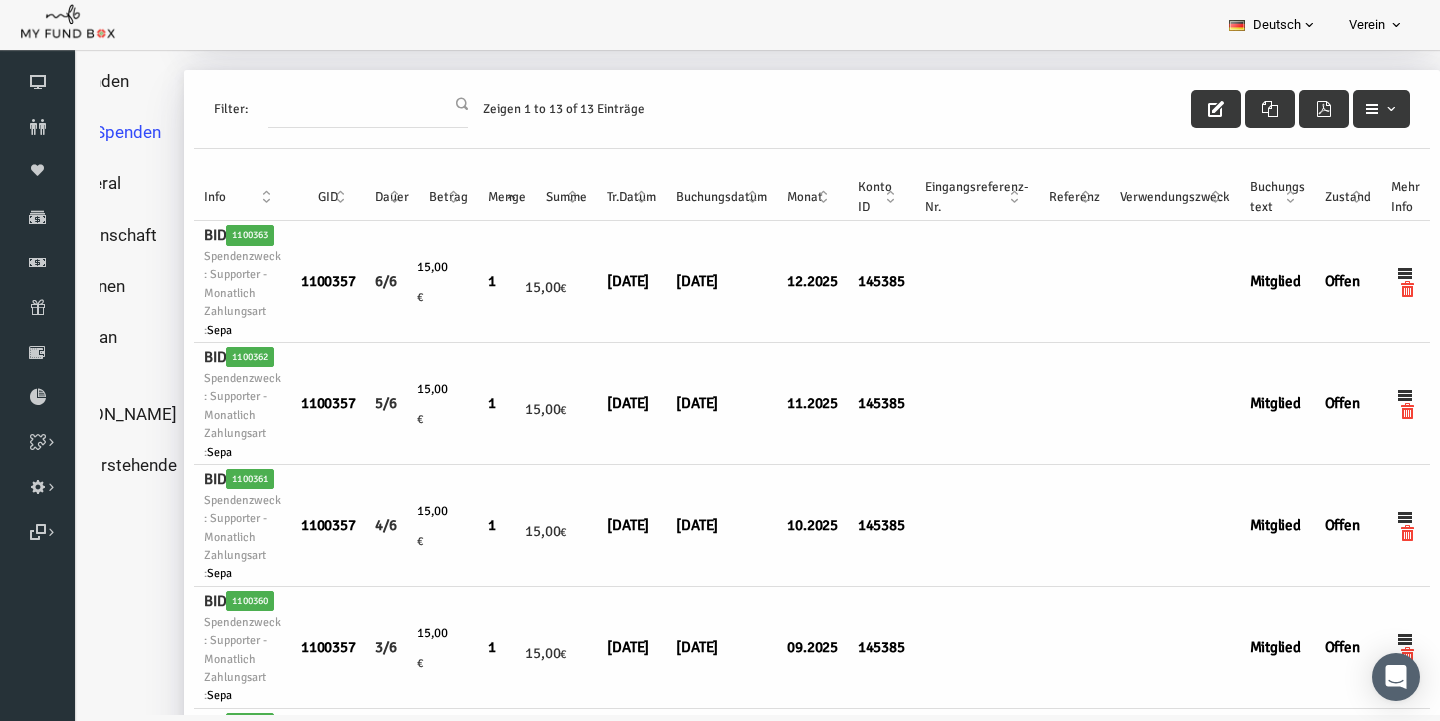 scroll, scrollTop: 0, scrollLeft: 0, axis: both 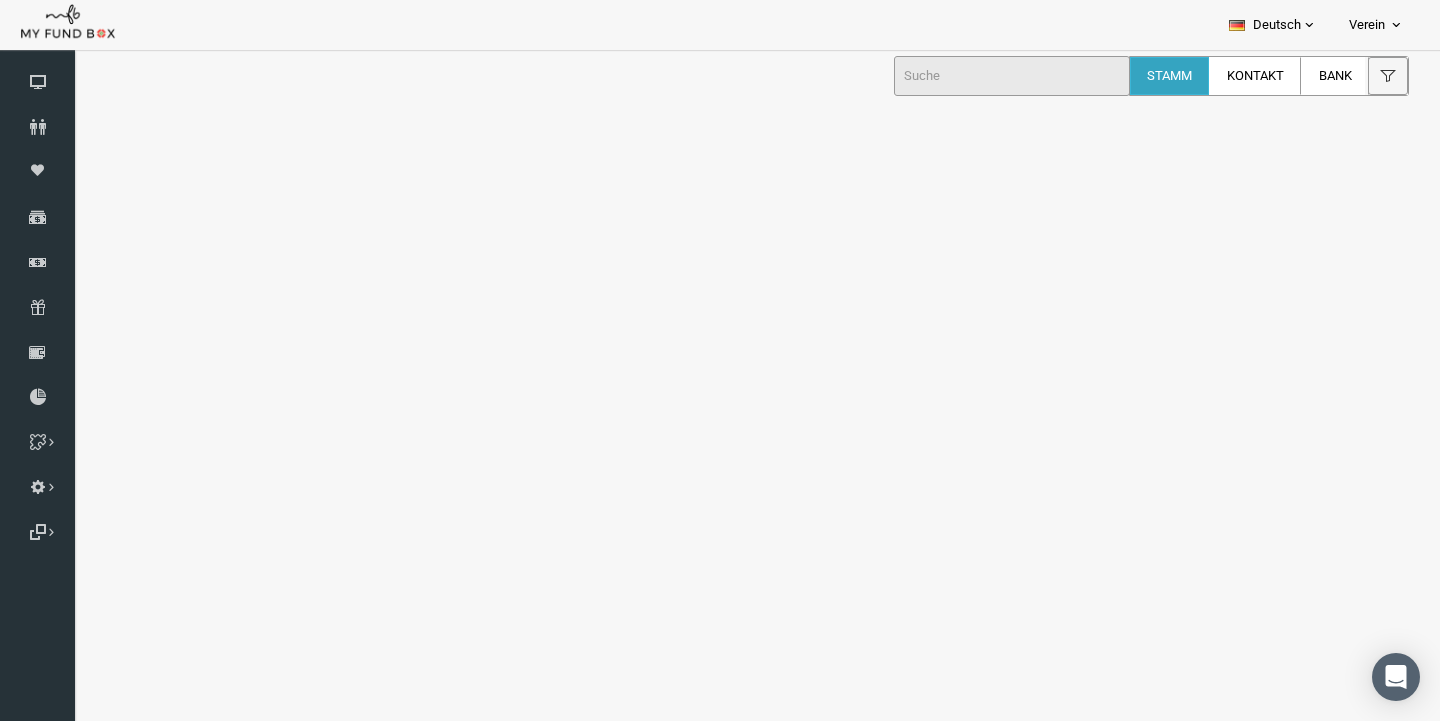 select on "100" 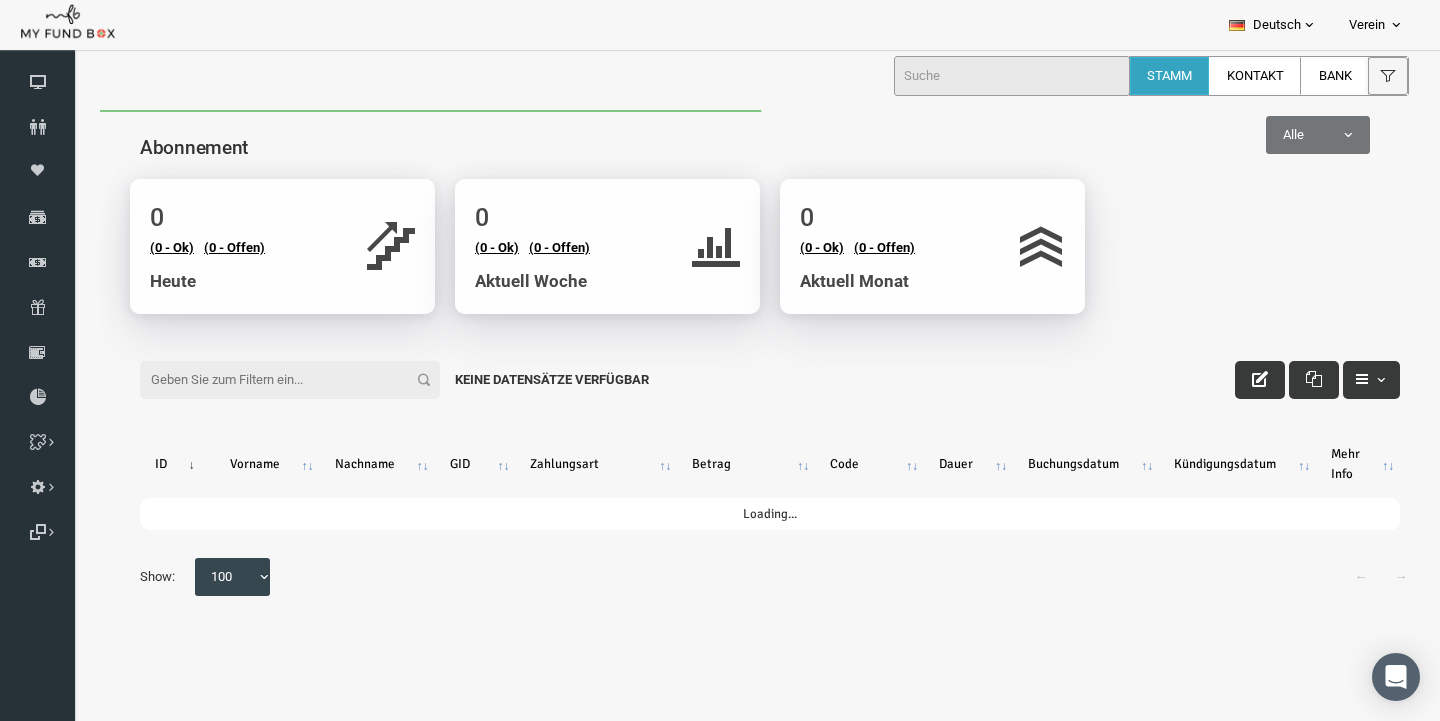 scroll, scrollTop: 0, scrollLeft: 0, axis: both 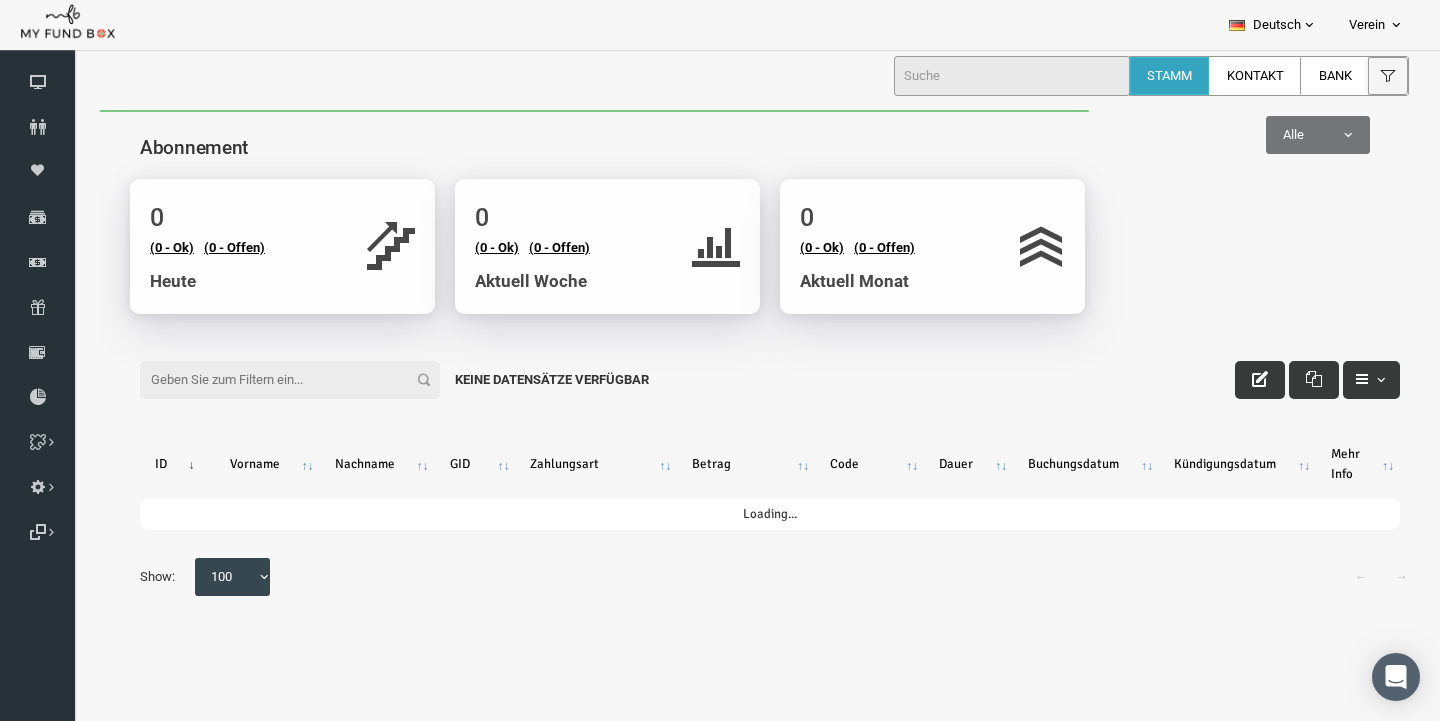 paste on "om-id@hotmail.de" 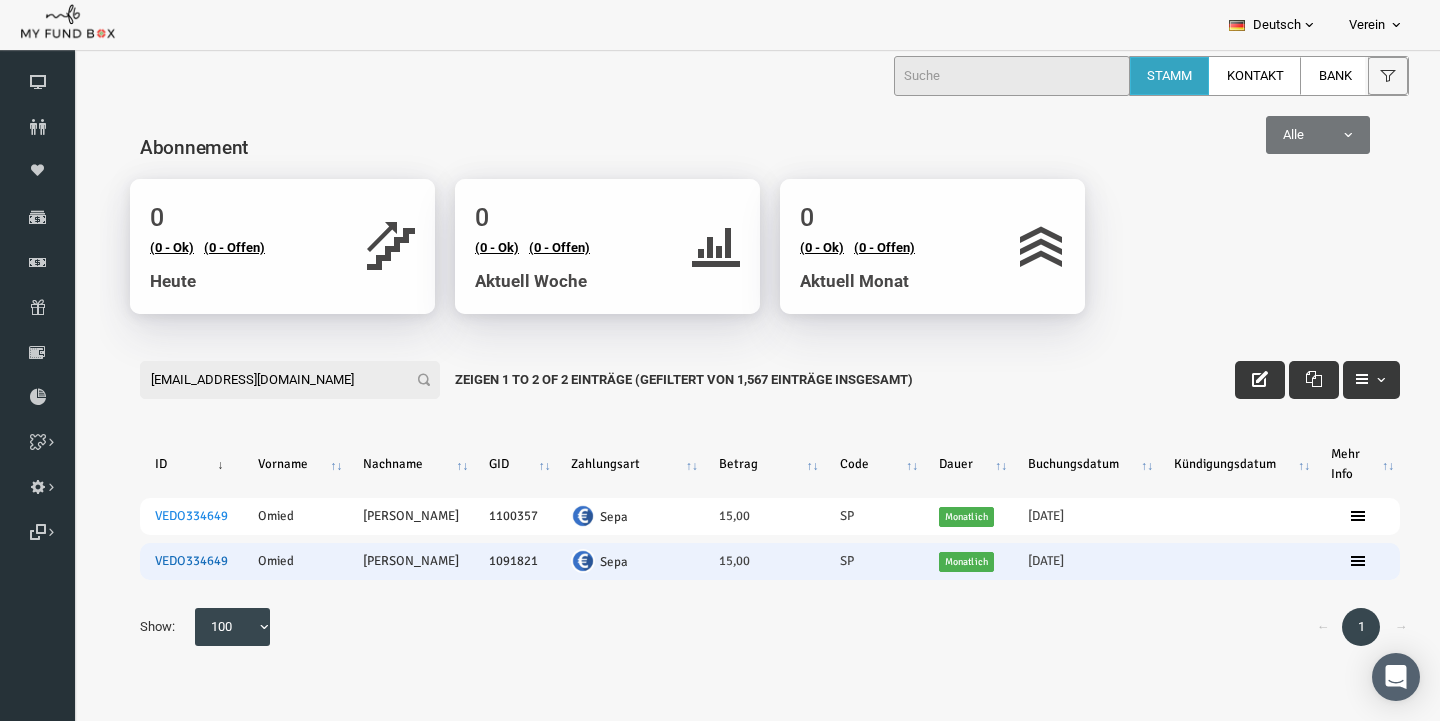 type on "om-id@hotmail.de" 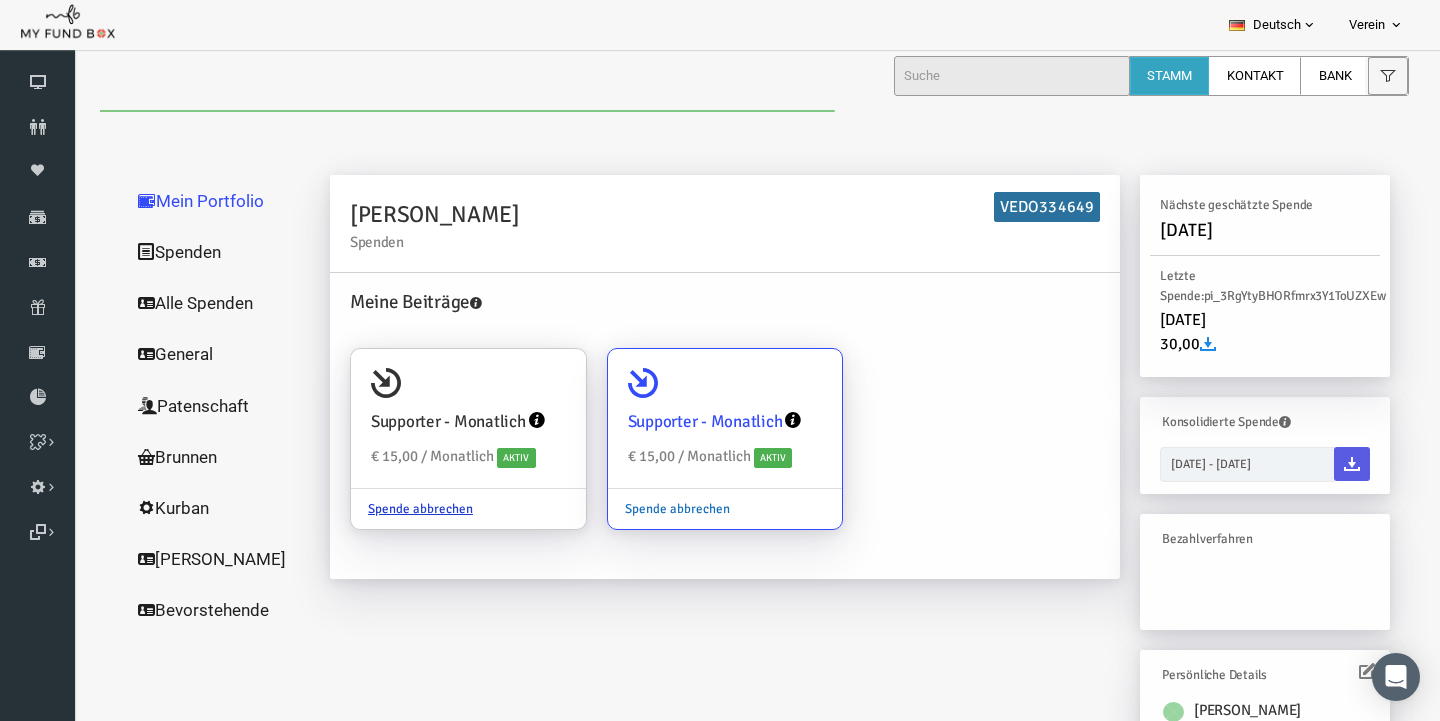 scroll, scrollTop: 0, scrollLeft: 0, axis: both 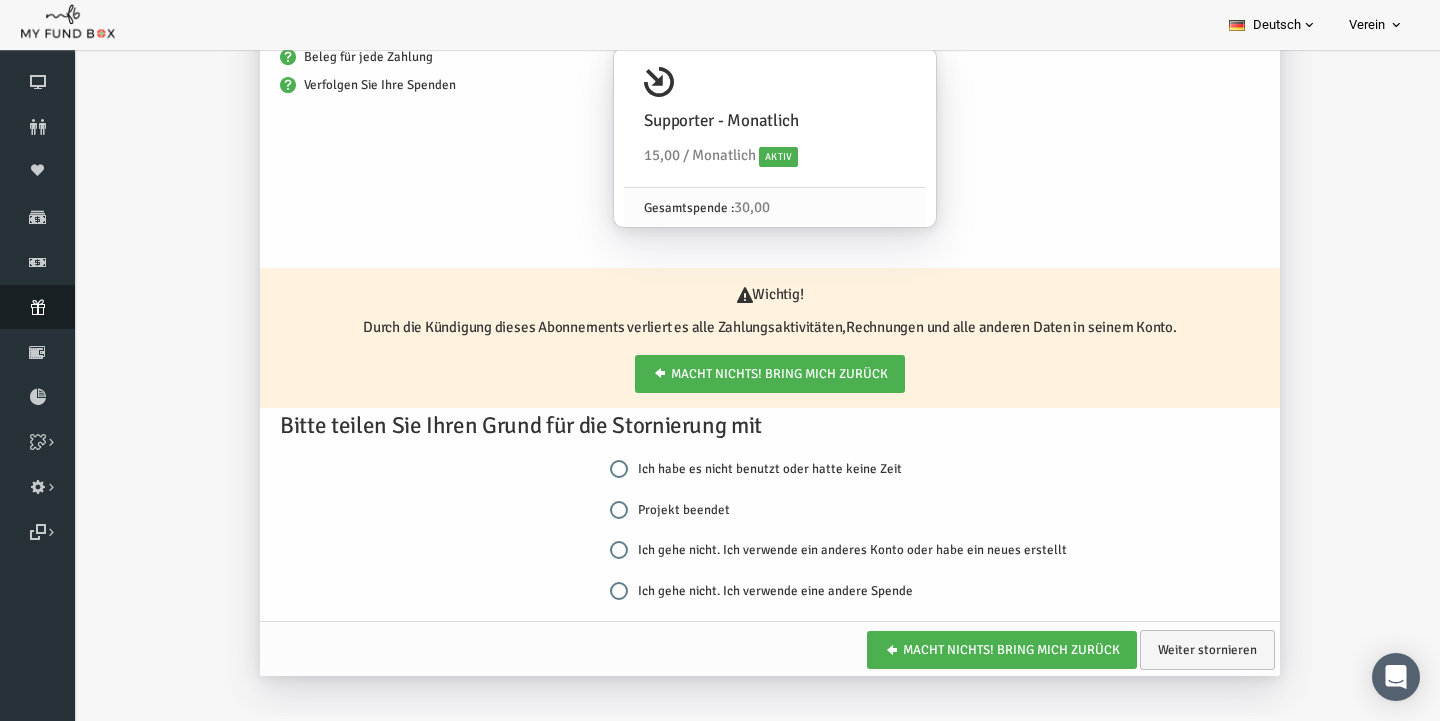 click on "Abonnement" at bounding box center (37, 307) 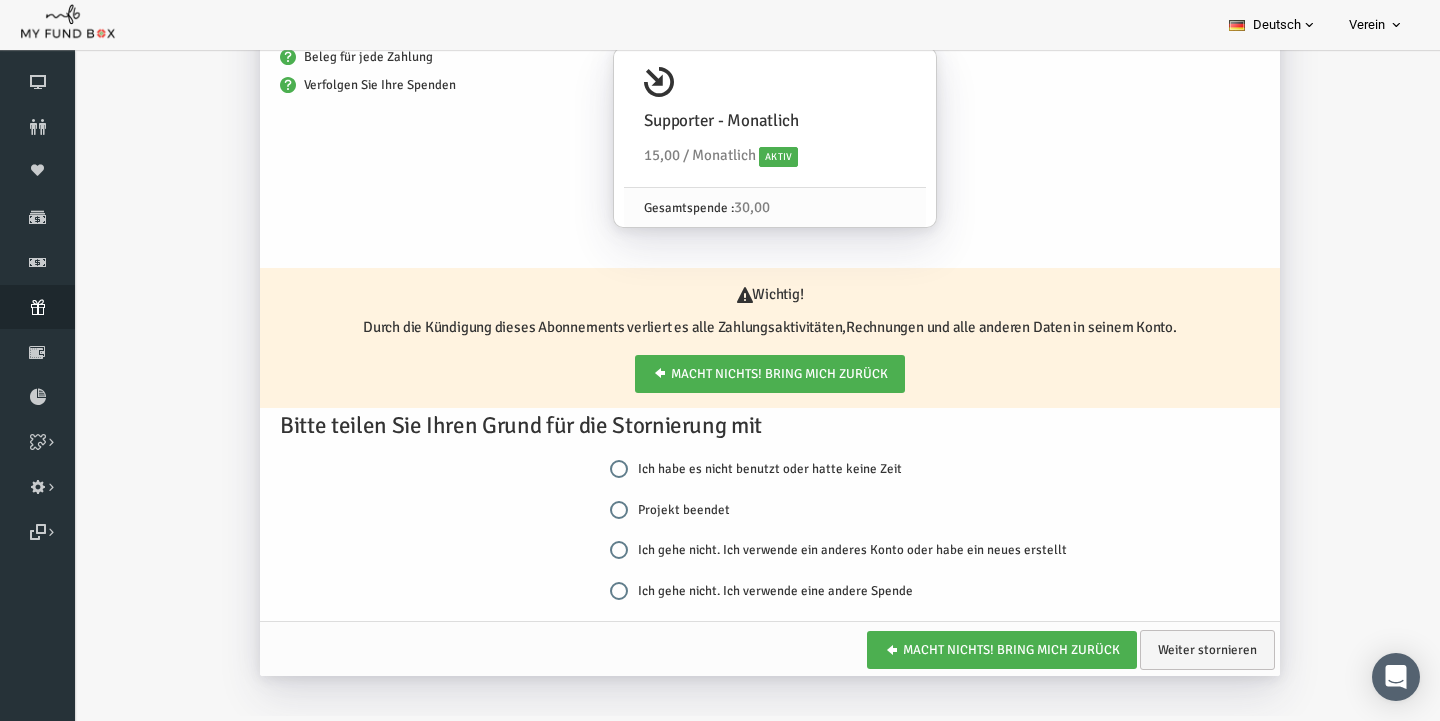 scroll, scrollTop: 0, scrollLeft: 0, axis: both 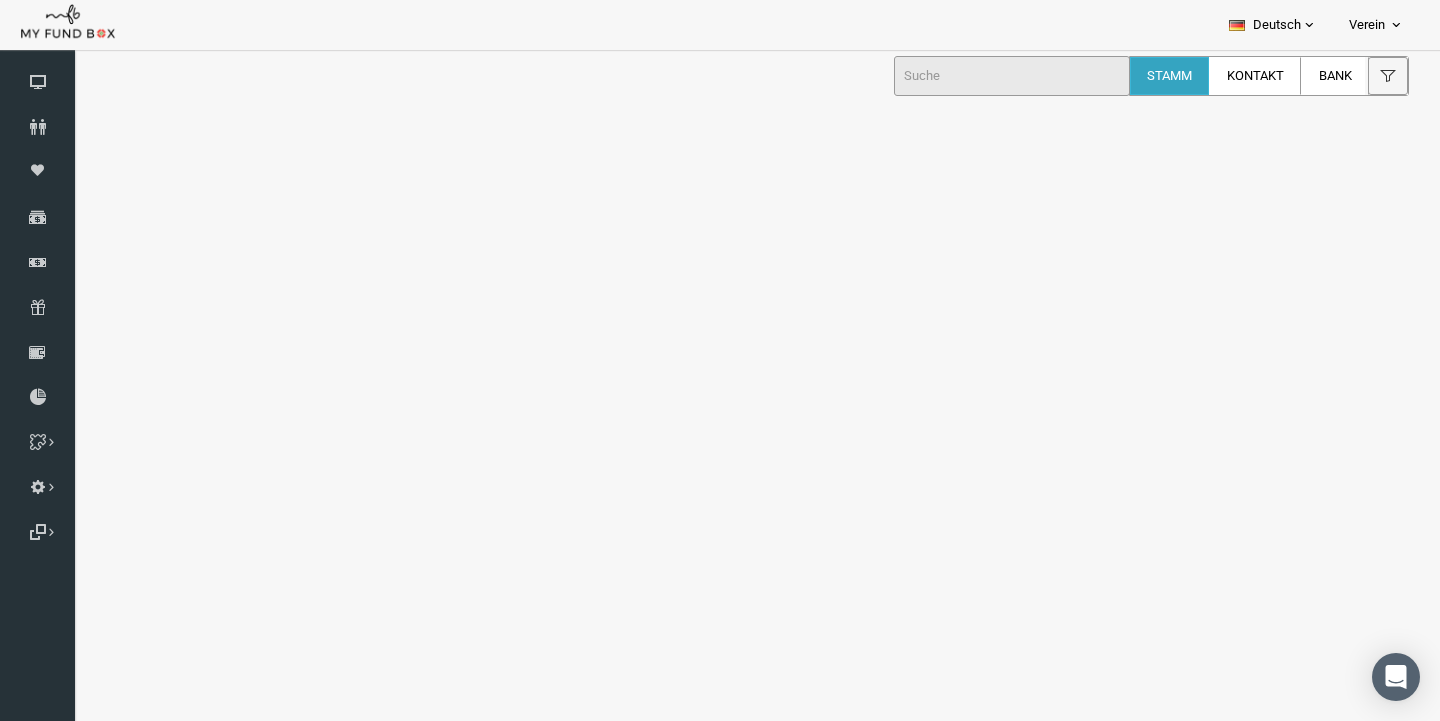 select on "100" 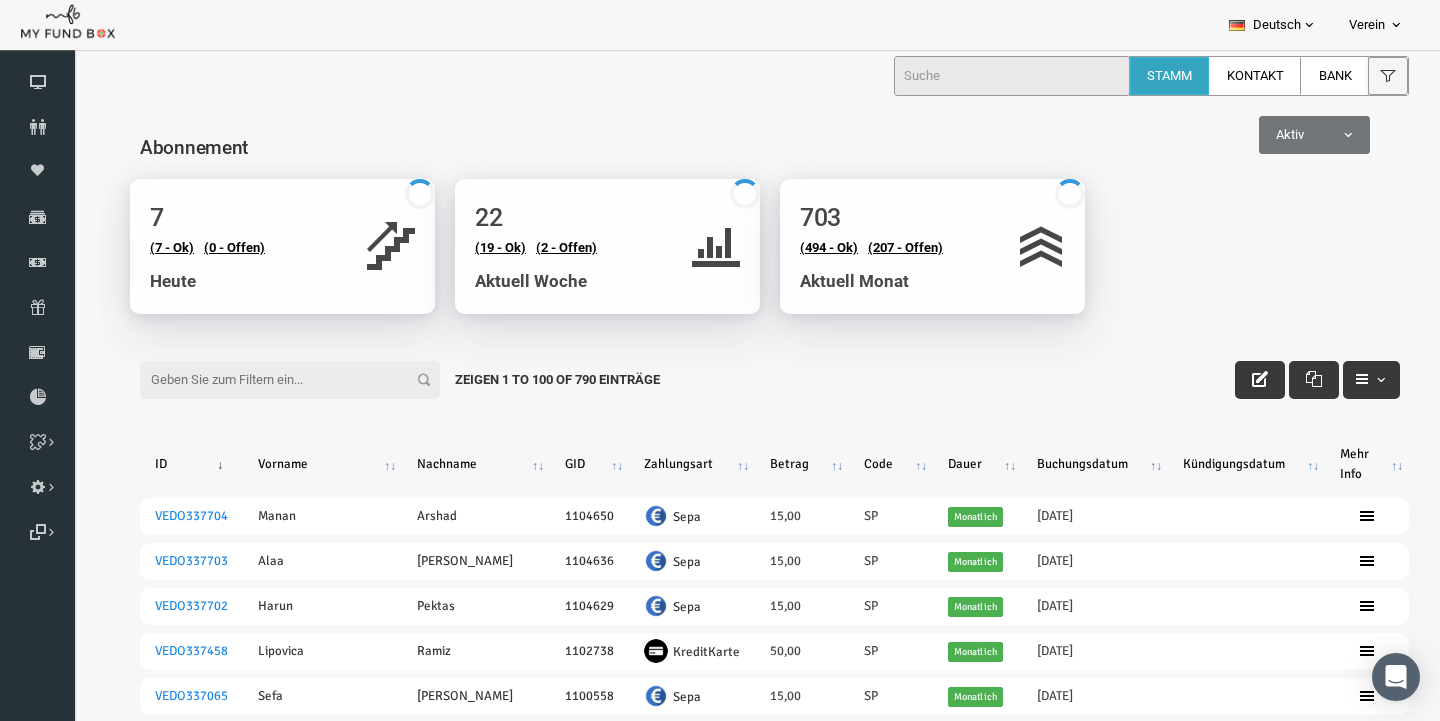 scroll, scrollTop: 0, scrollLeft: 0, axis: both 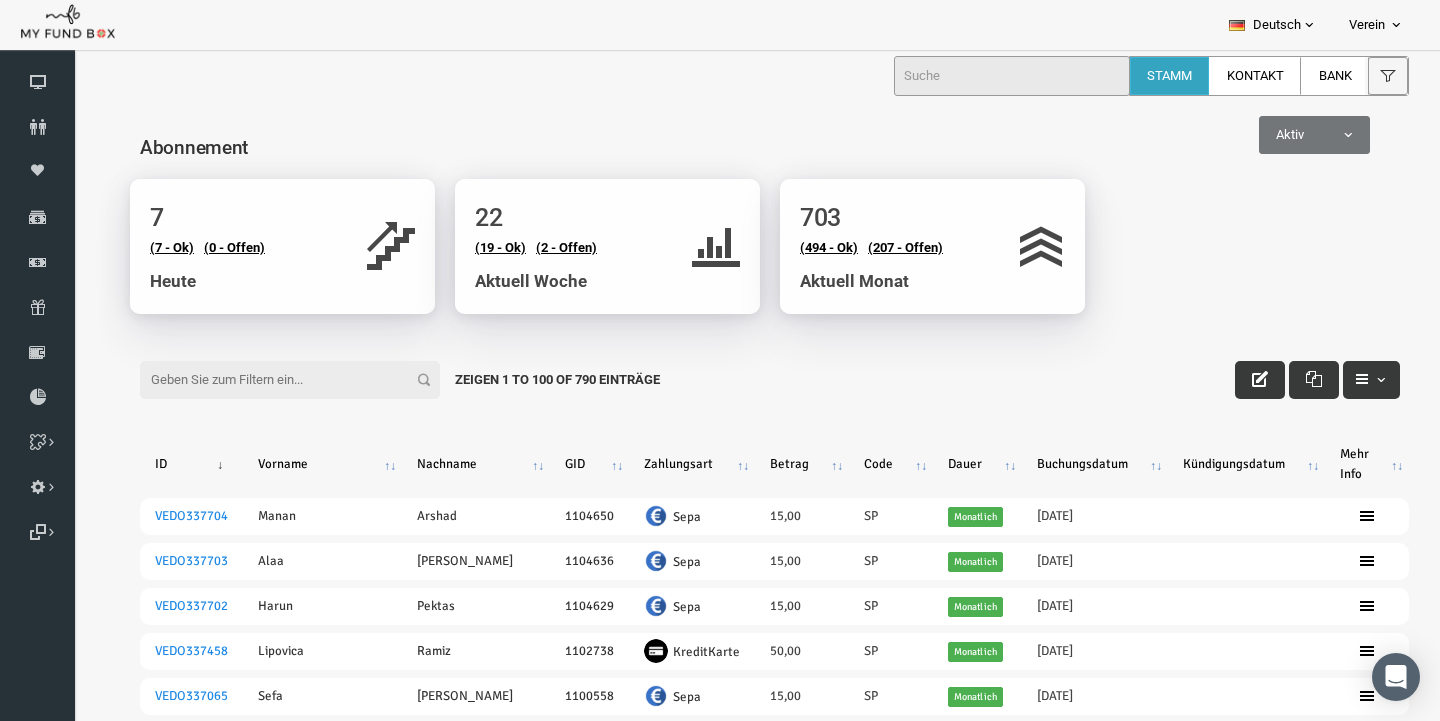 click on "Filter:" at bounding box center [262, 380] 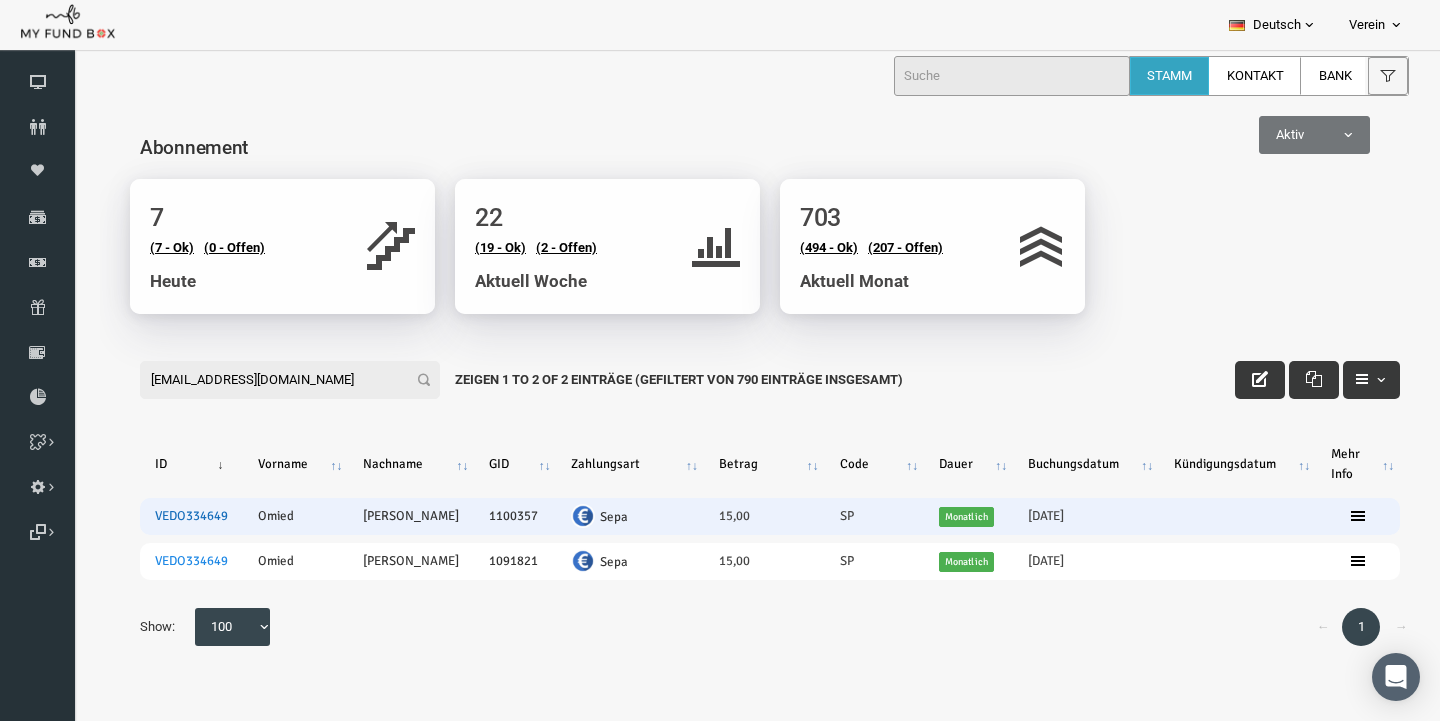 type on "om-id@hotmail.de" 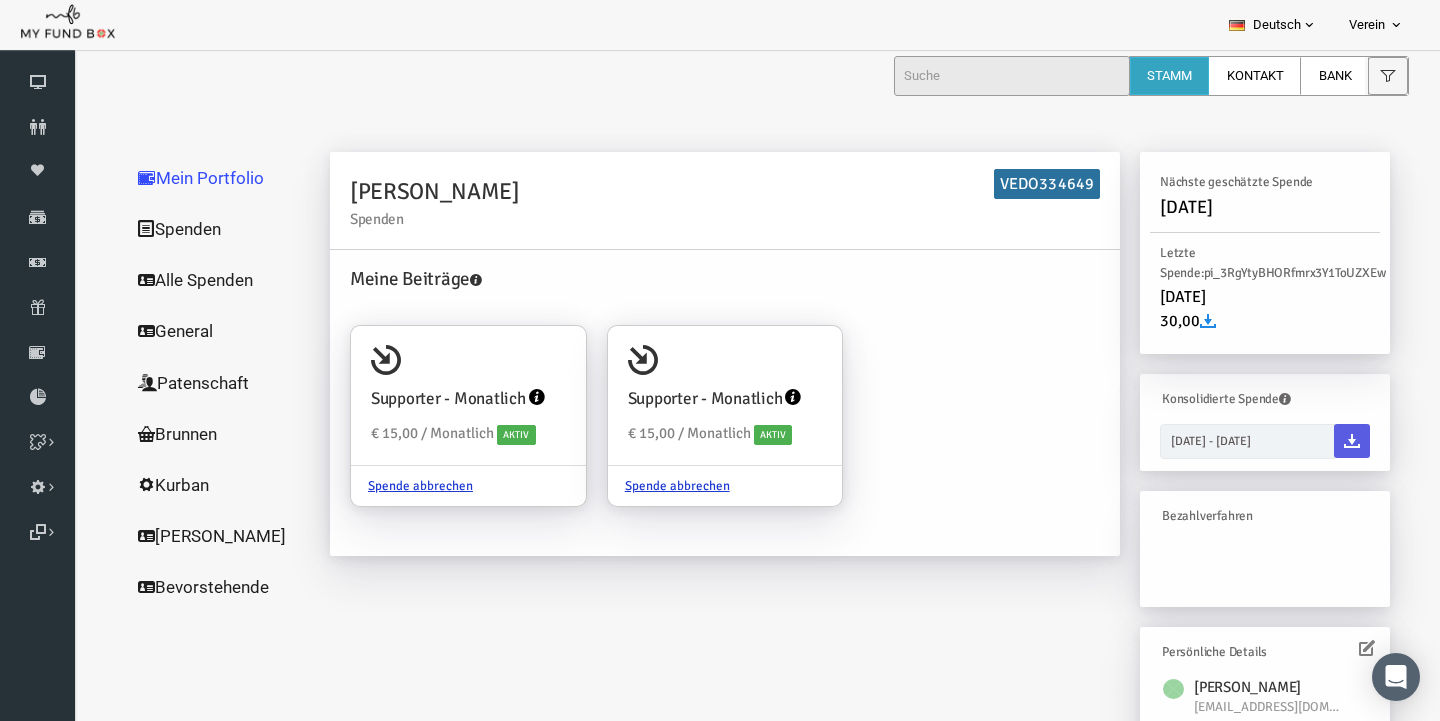 scroll, scrollTop: 0, scrollLeft: 0, axis: both 